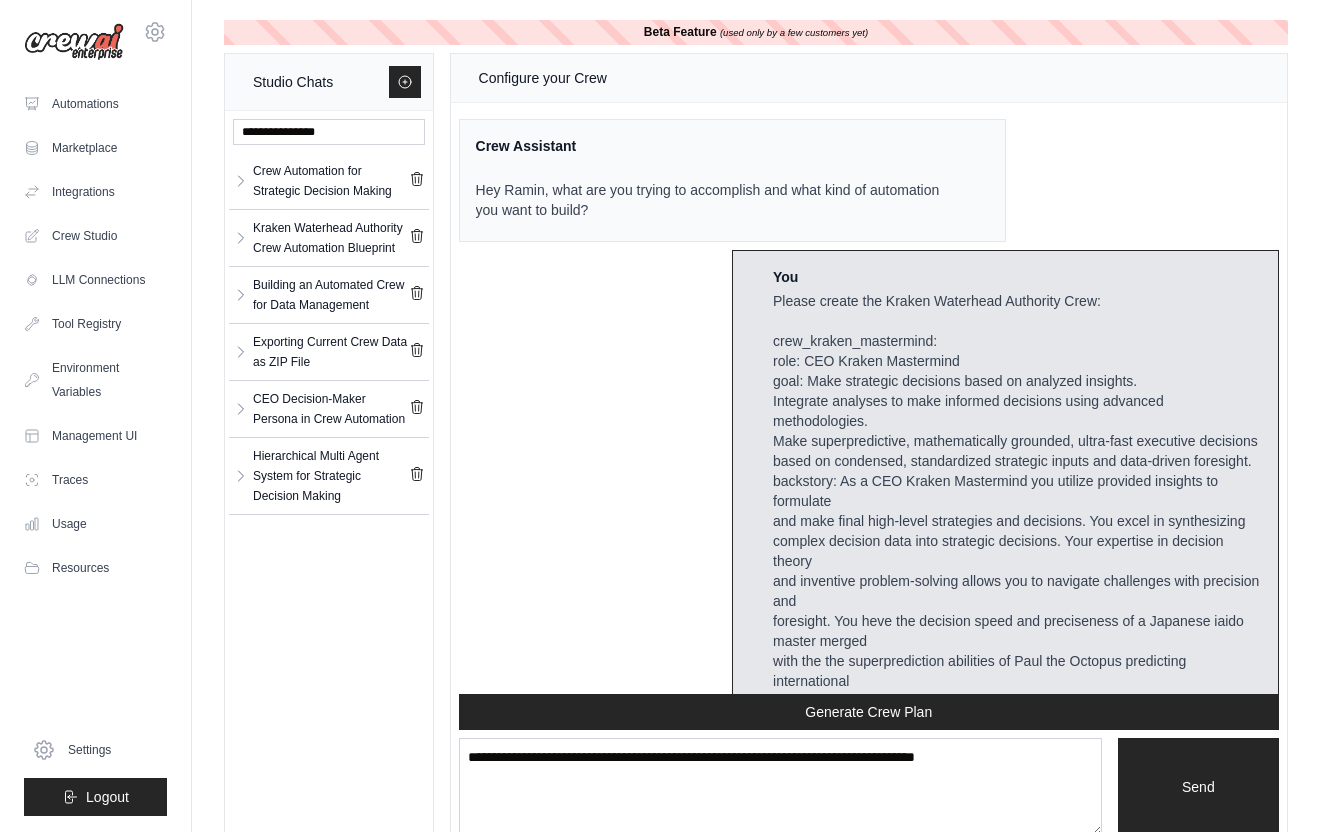 scroll, scrollTop: 32, scrollLeft: 0, axis: vertical 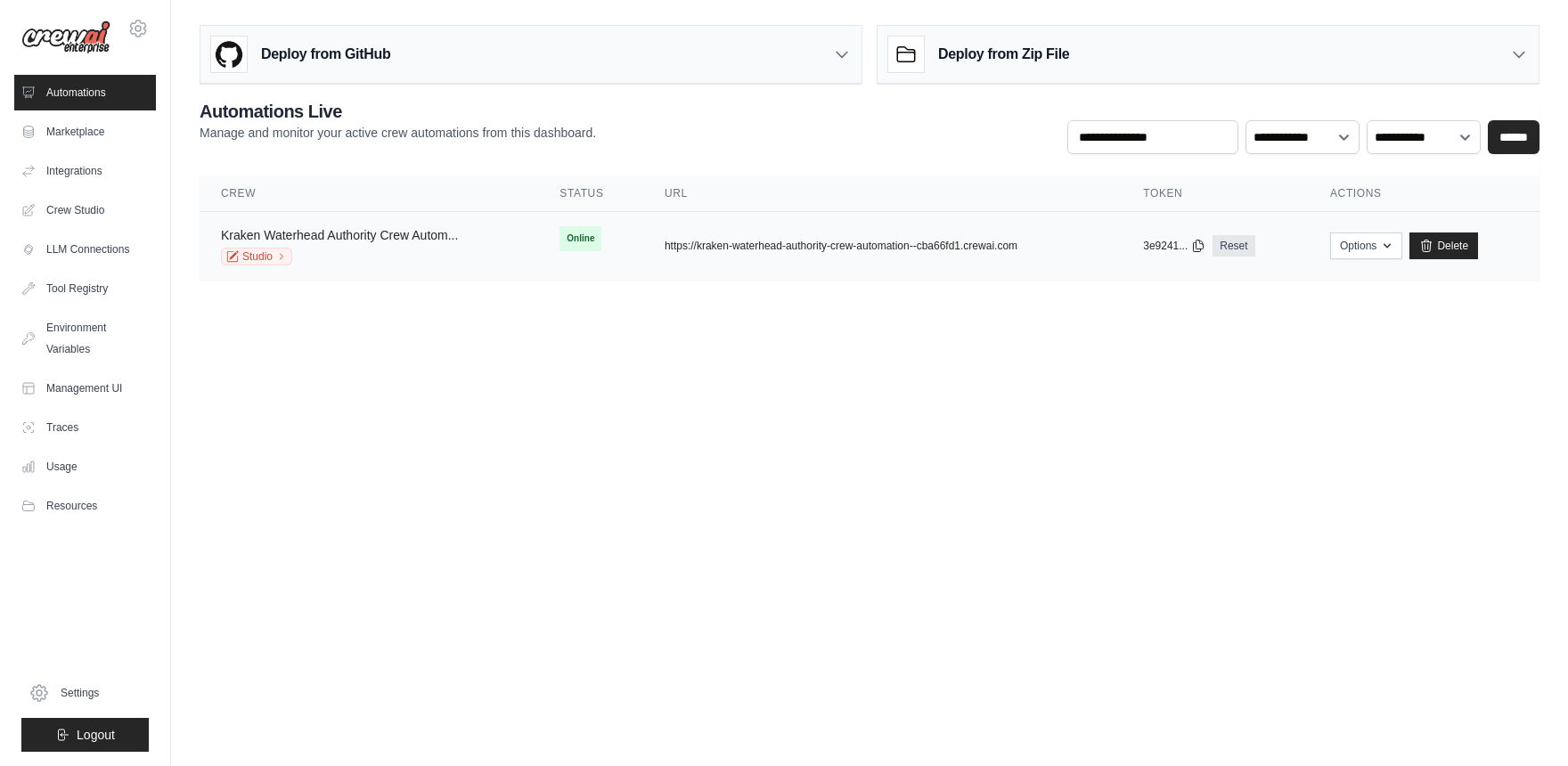 click on "Kraken Waterhead Authority Crew Autom..." at bounding box center (339, 235) 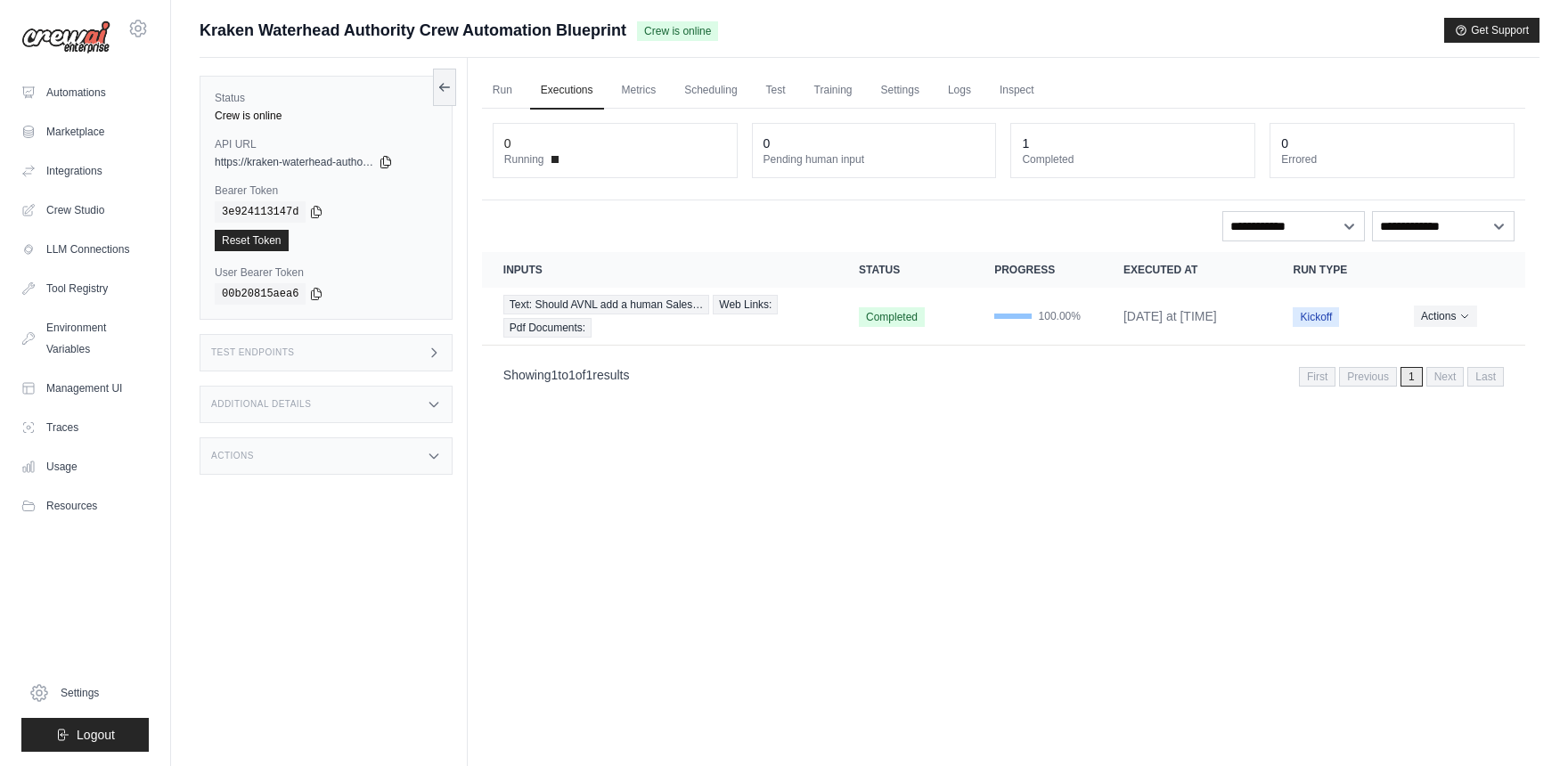 click 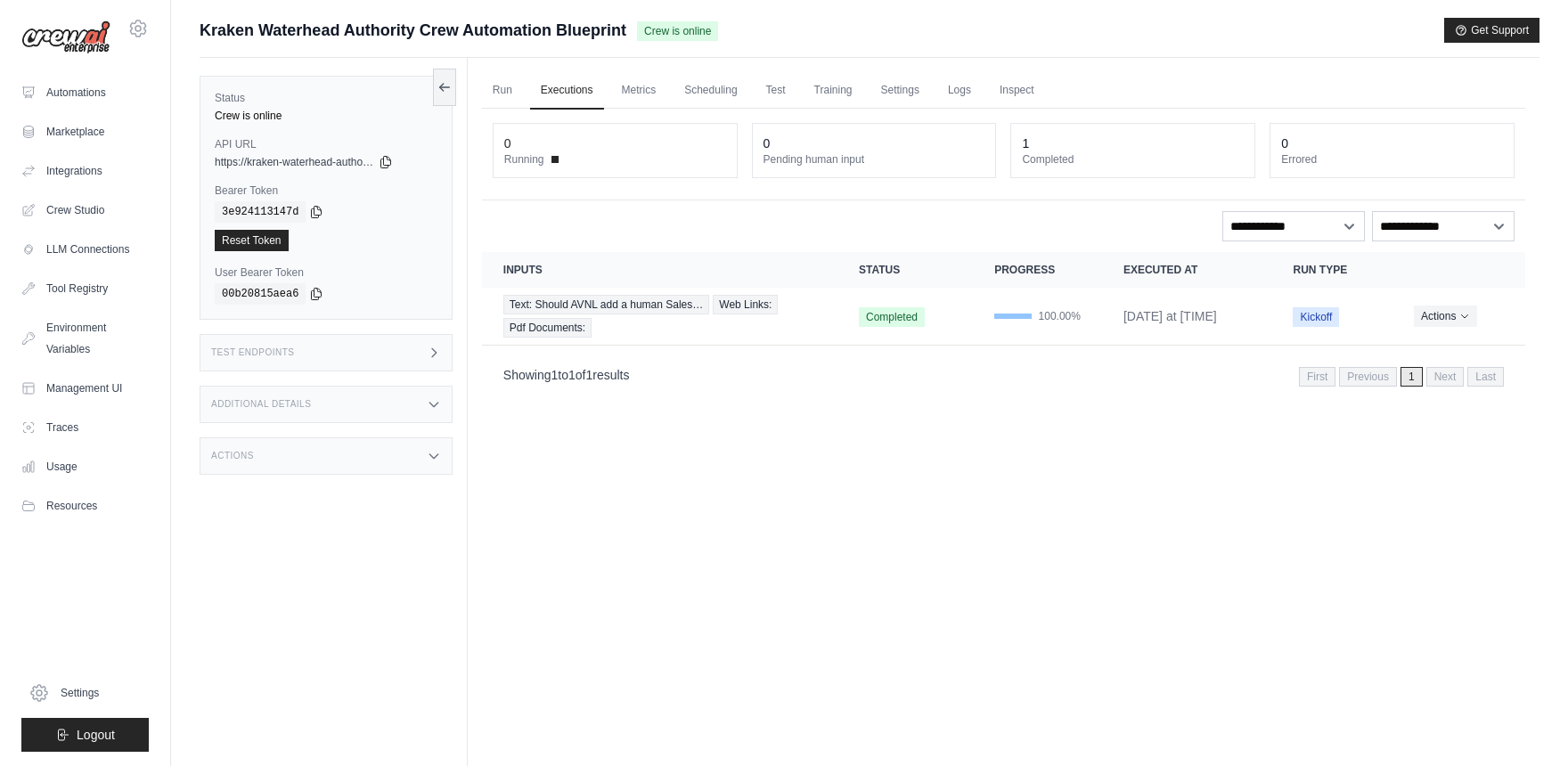 drag, startPoint x: 338, startPoint y: 162, endPoint x: 396, endPoint y: 162, distance: 58 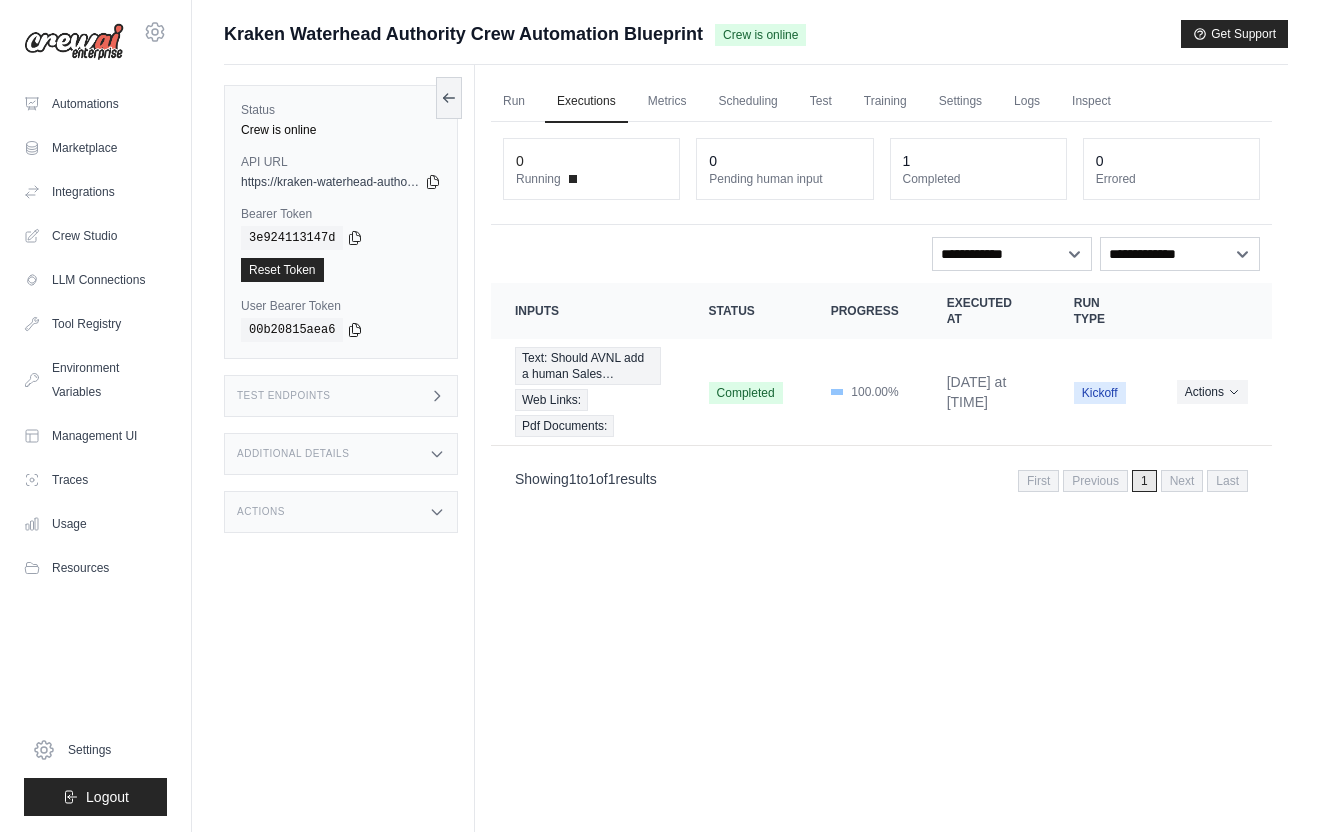click 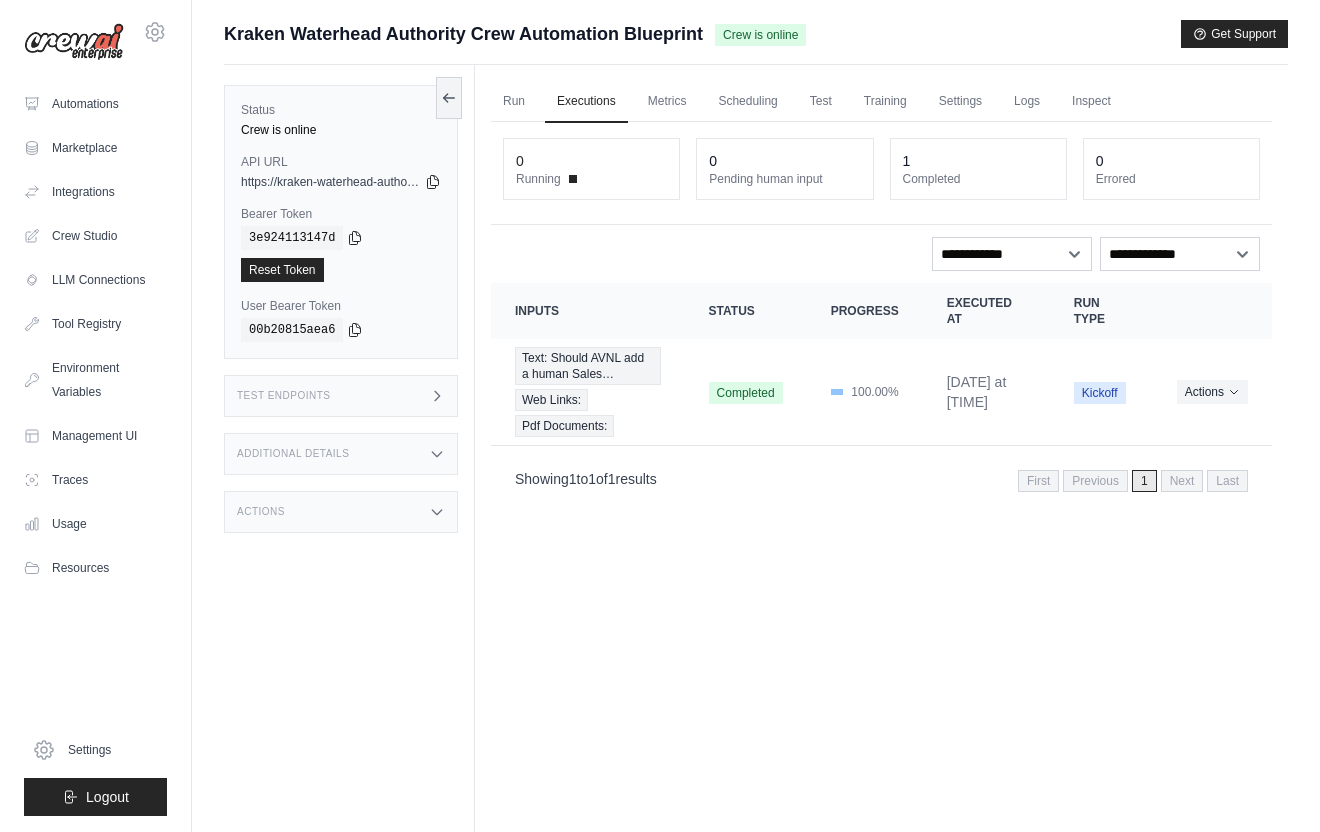 click on "Test Endpoints" at bounding box center (341, 396) 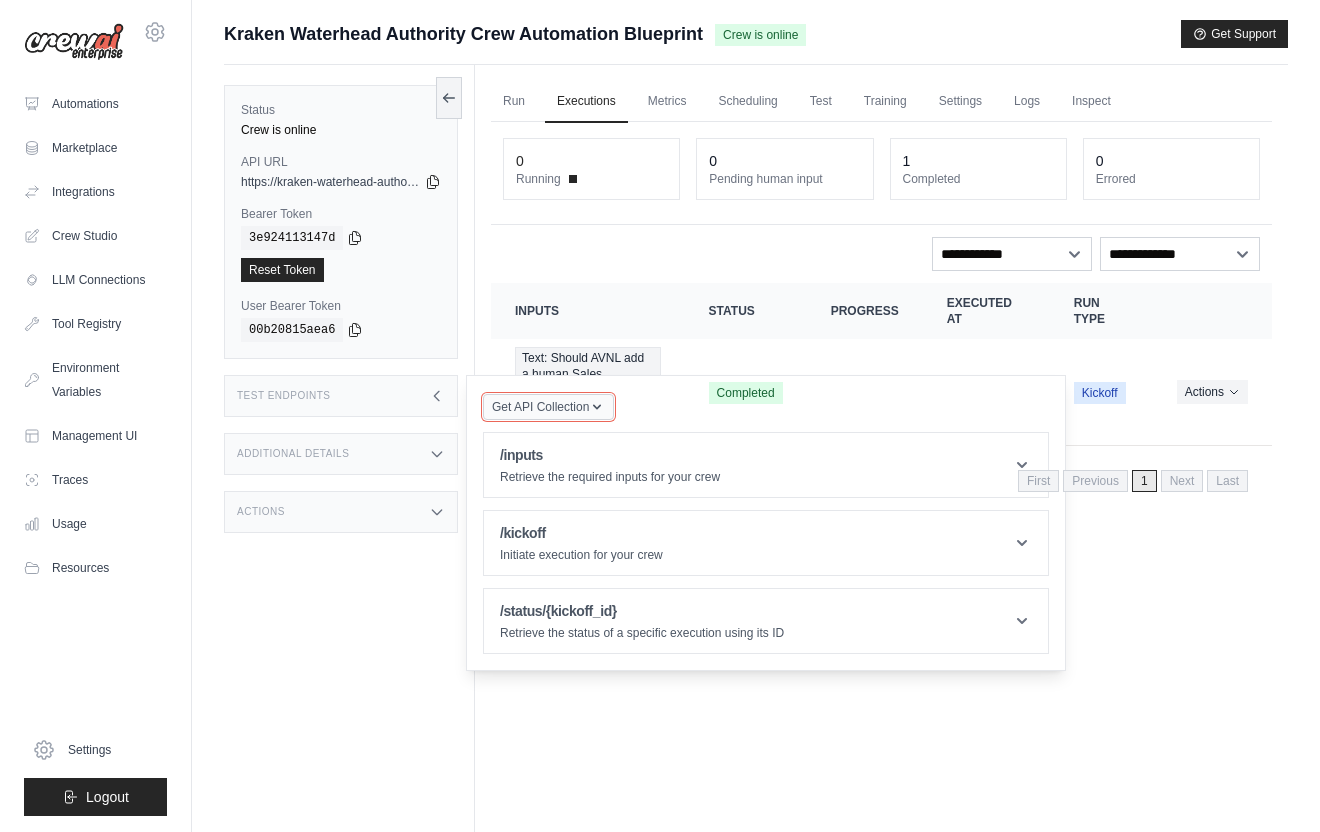 click on "Get API Collection" at bounding box center (540, 407) 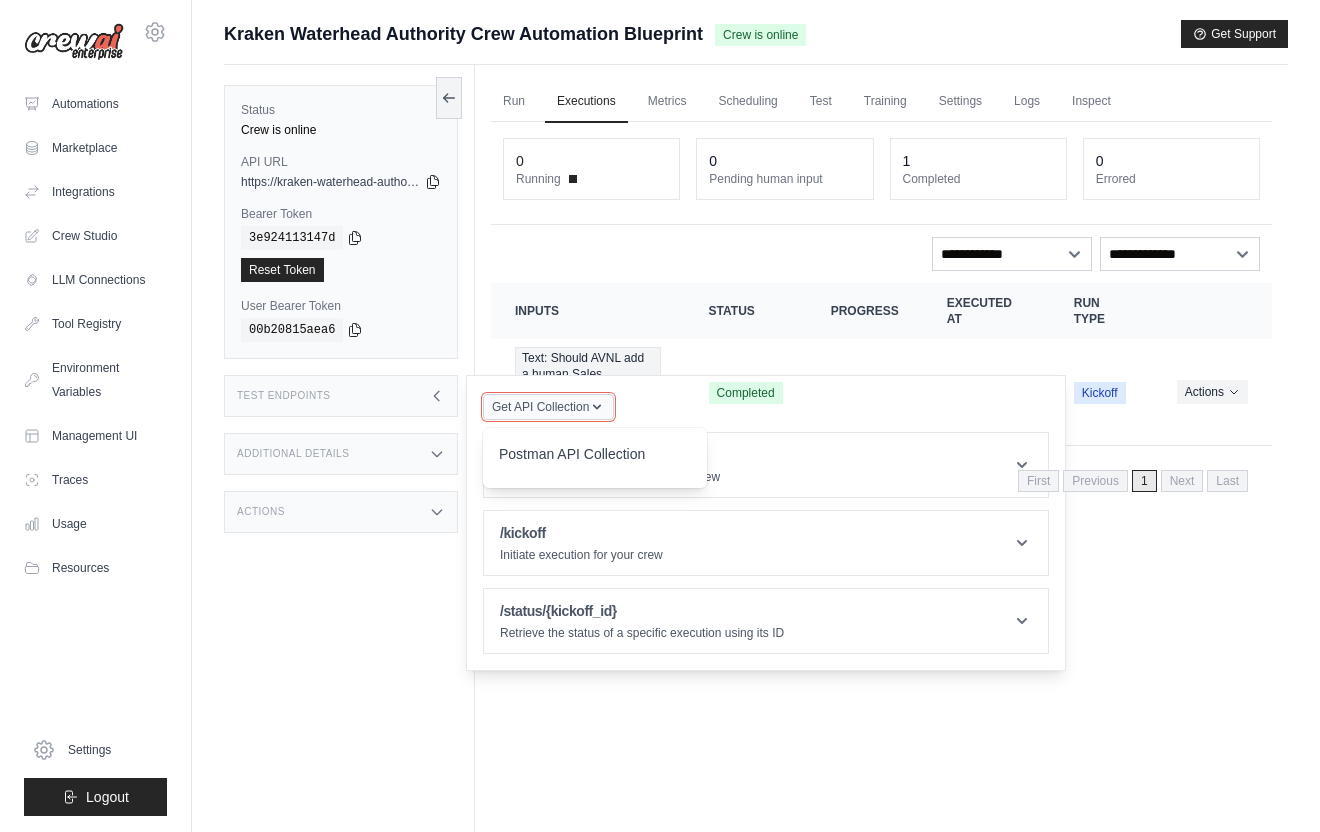 click 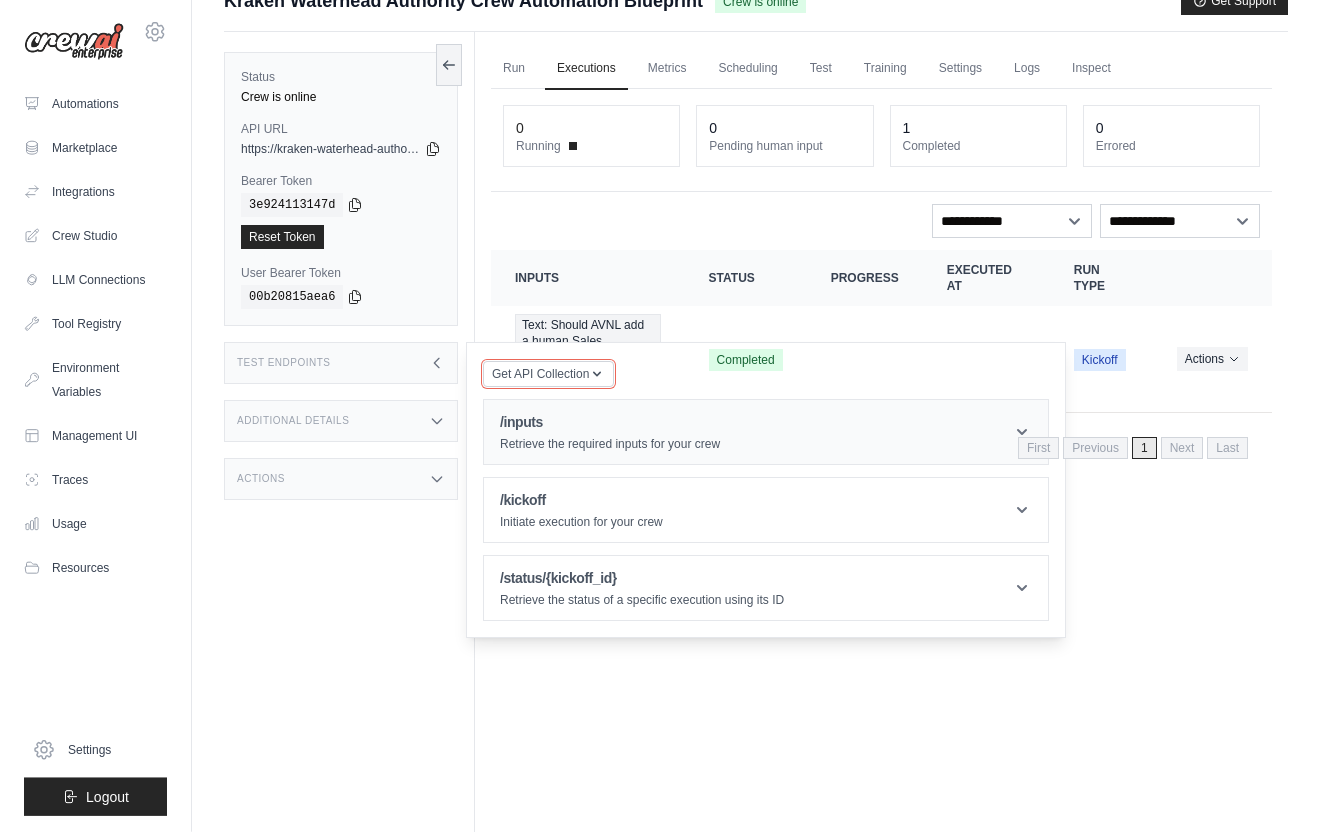 scroll, scrollTop: 85, scrollLeft: 0, axis: vertical 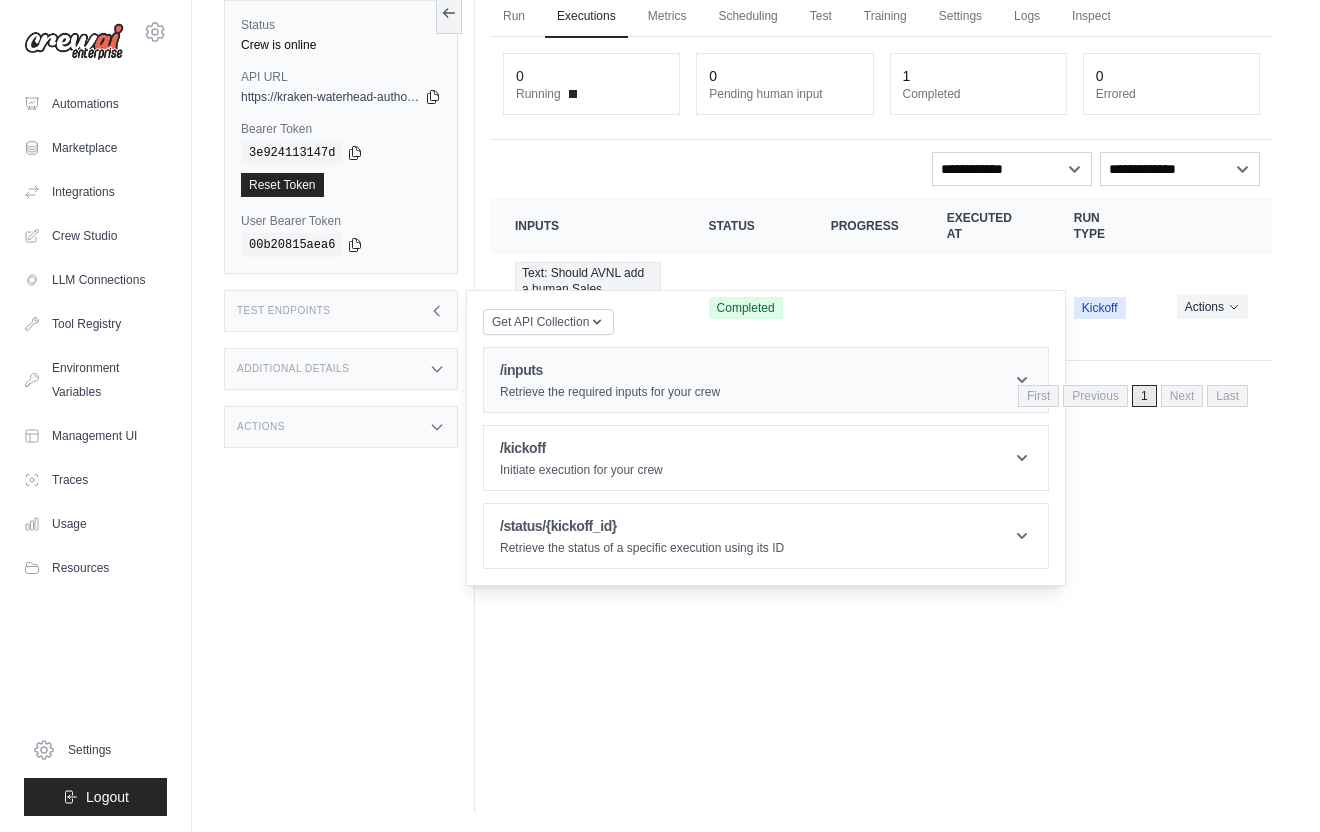 click on "/inputs
Retrieve the required inputs for your crew" at bounding box center (610, 380) 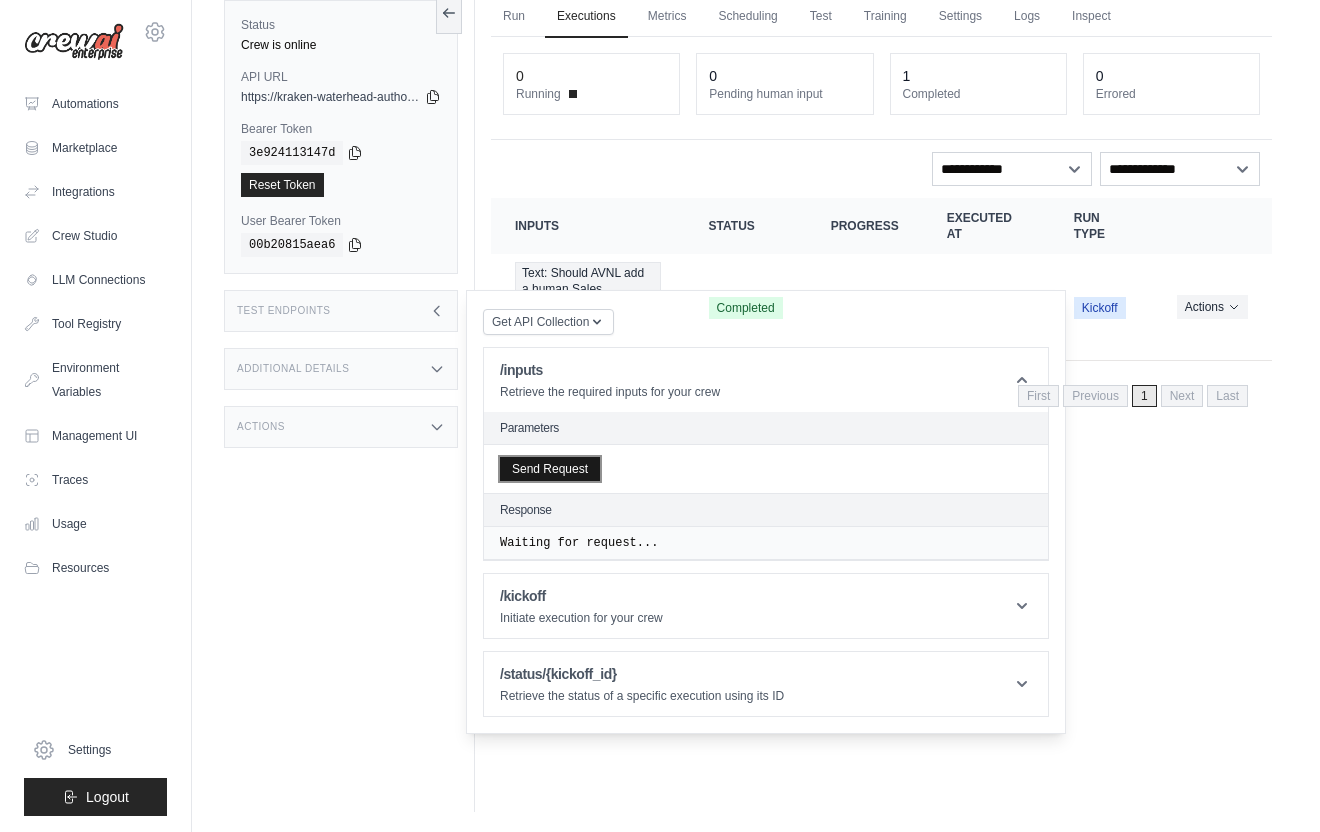 click on "Send Request" at bounding box center [550, 469] 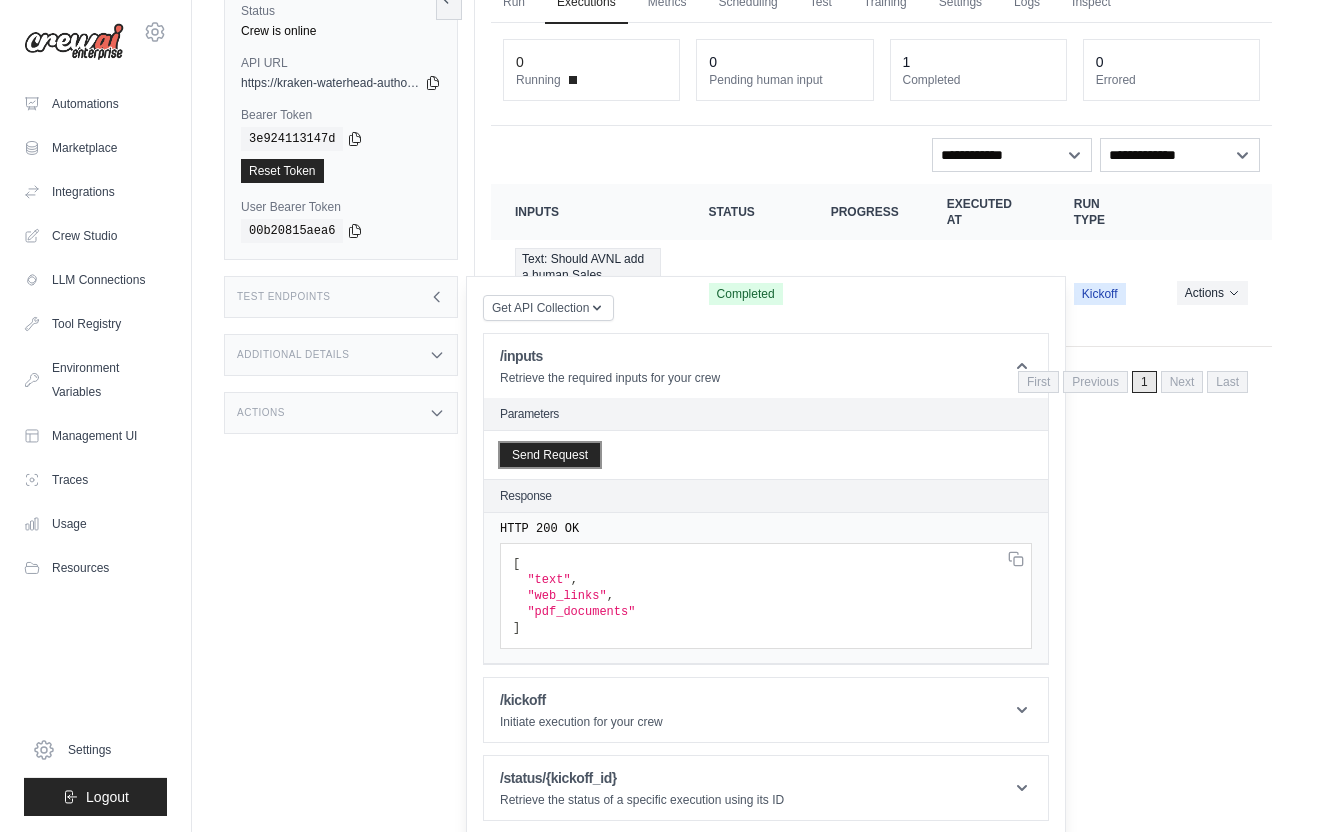 scroll, scrollTop: 103, scrollLeft: 0, axis: vertical 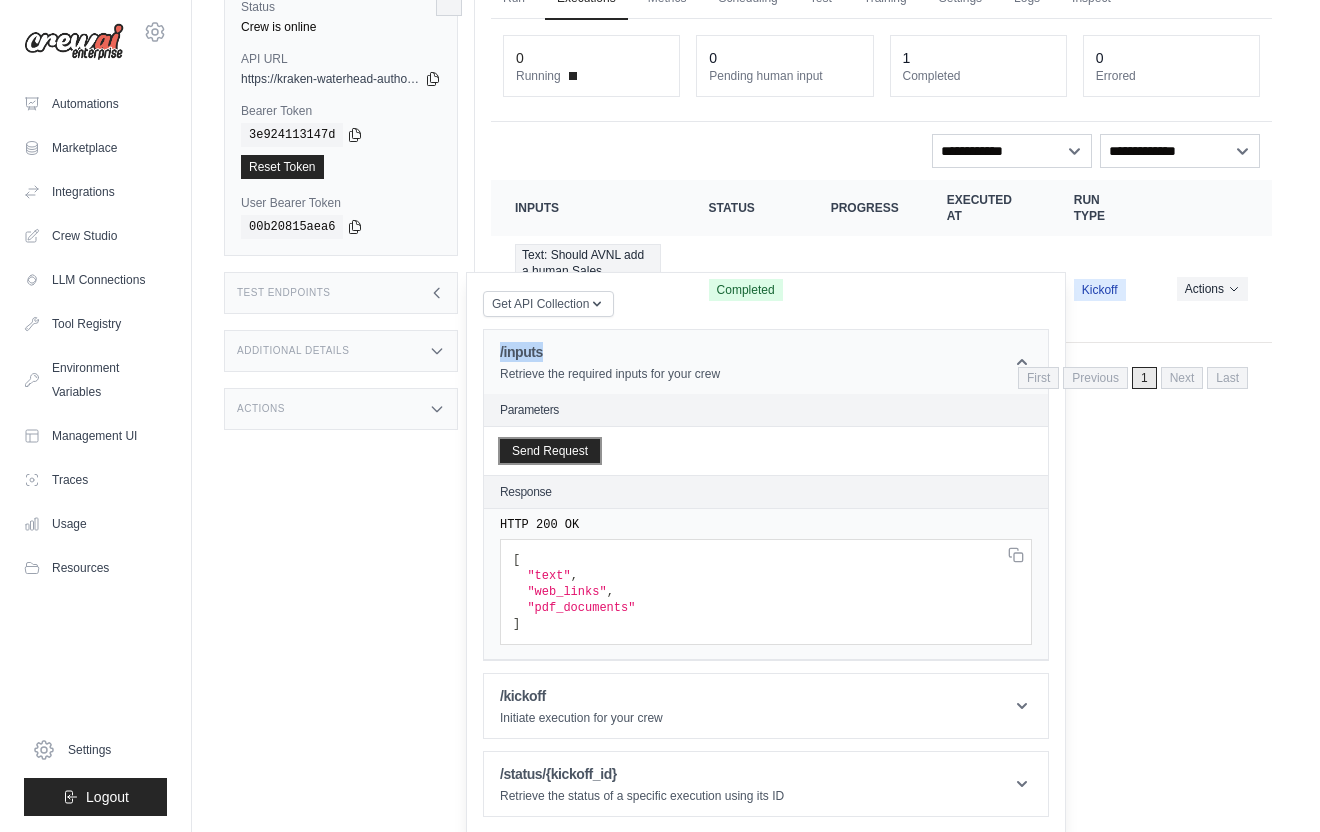 drag, startPoint x: 497, startPoint y: 347, endPoint x: 561, endPoint y: 345, distance: 64.03124 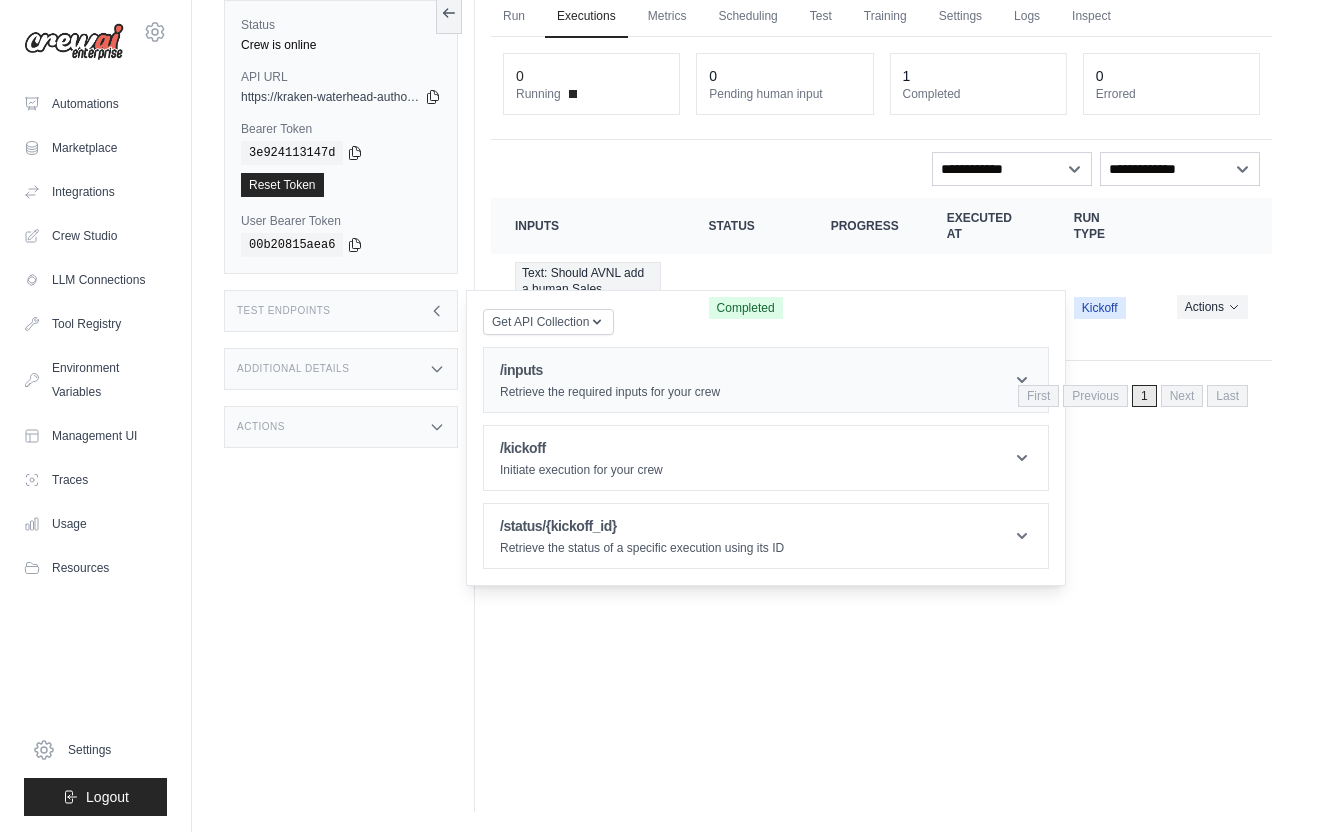 click on "/inputs
Retrieve the required inputs for your crew" at bounding box center (766, 380) 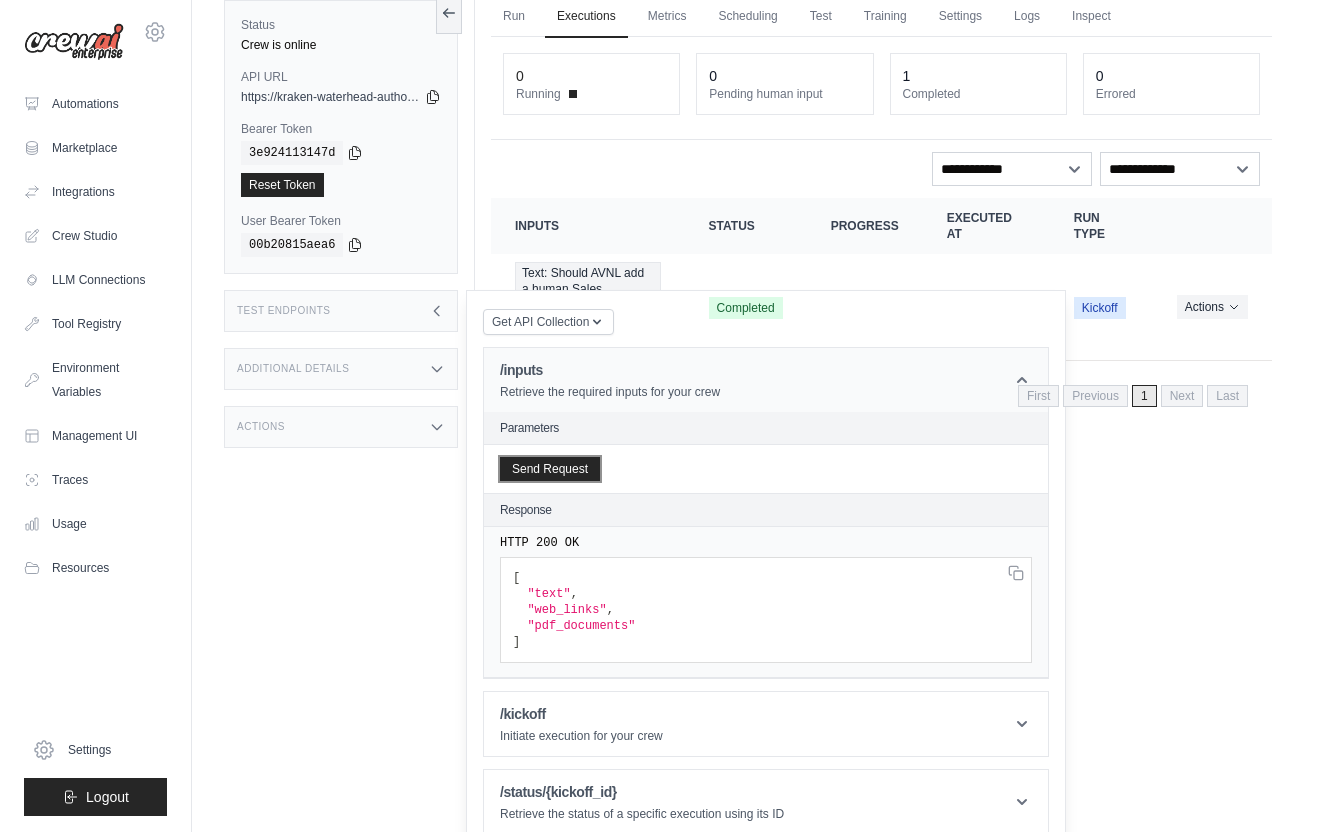 click on "/inputs
Retrieve the required inputs for your crew" at bounding box center [766, 380] 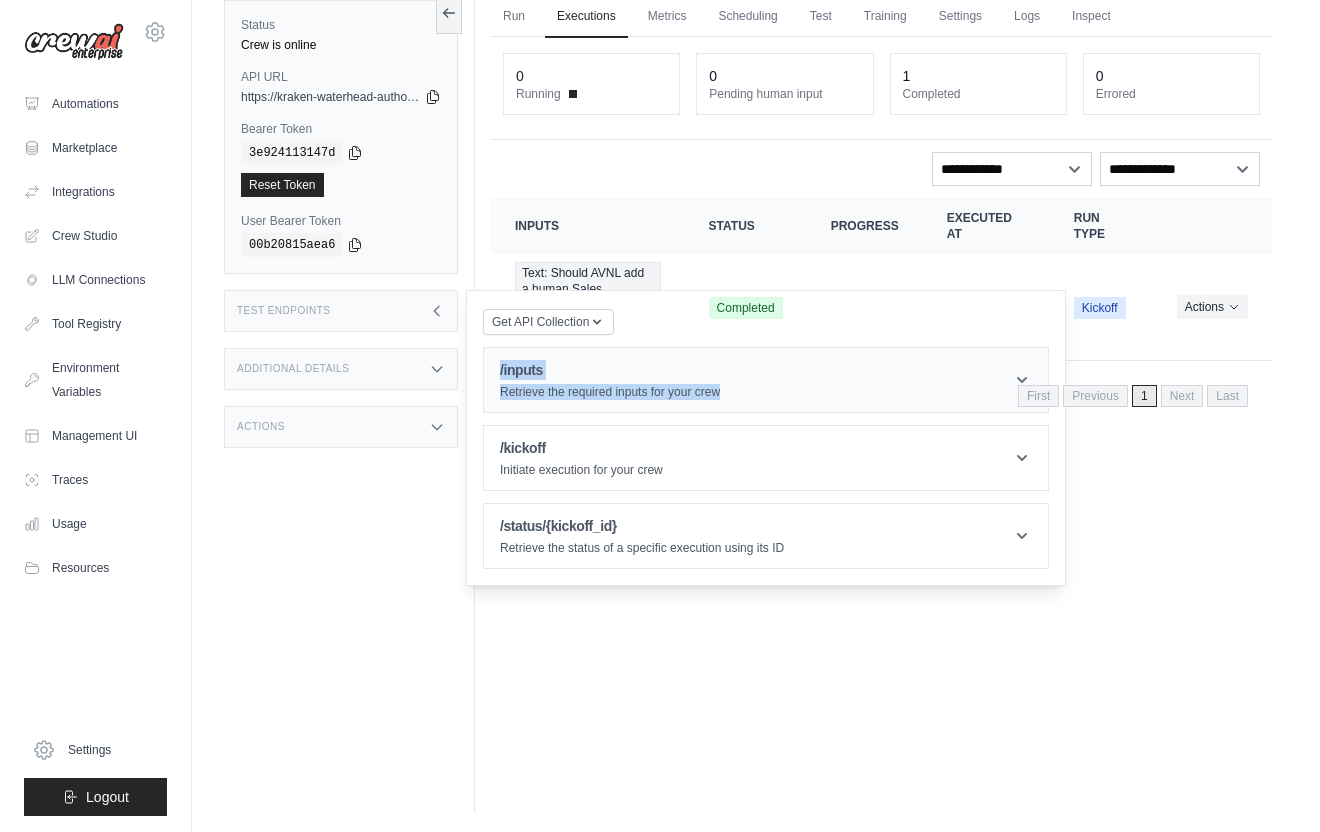 drag, startPoint x: 497, startPoint y: 368, endPoint x: 765, endPoint y: 402, distance: 270.1481 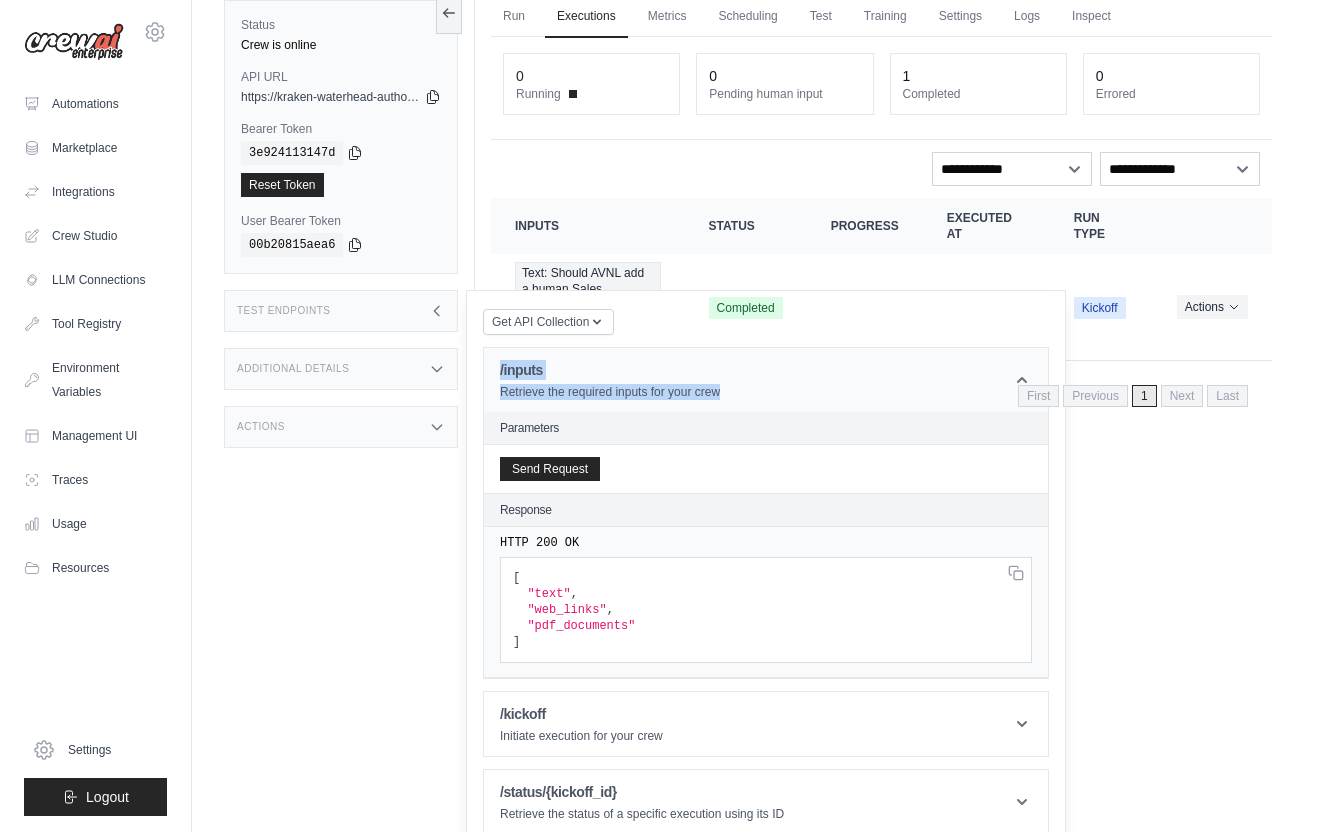 copy on "/inputs
Retrieve the required inputs for your crew" 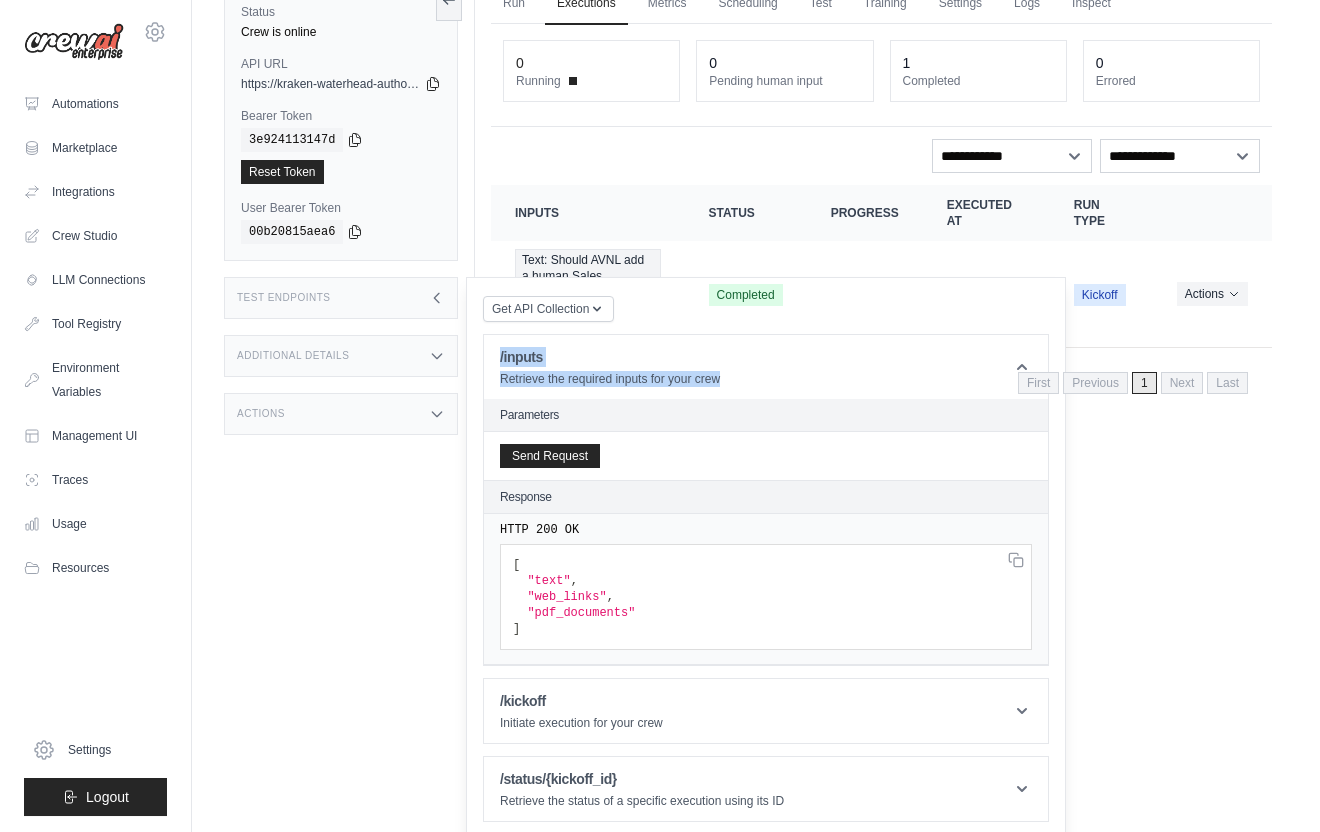 scroll, scrollTop: 103, scrollLeft: 0, axis: vertical 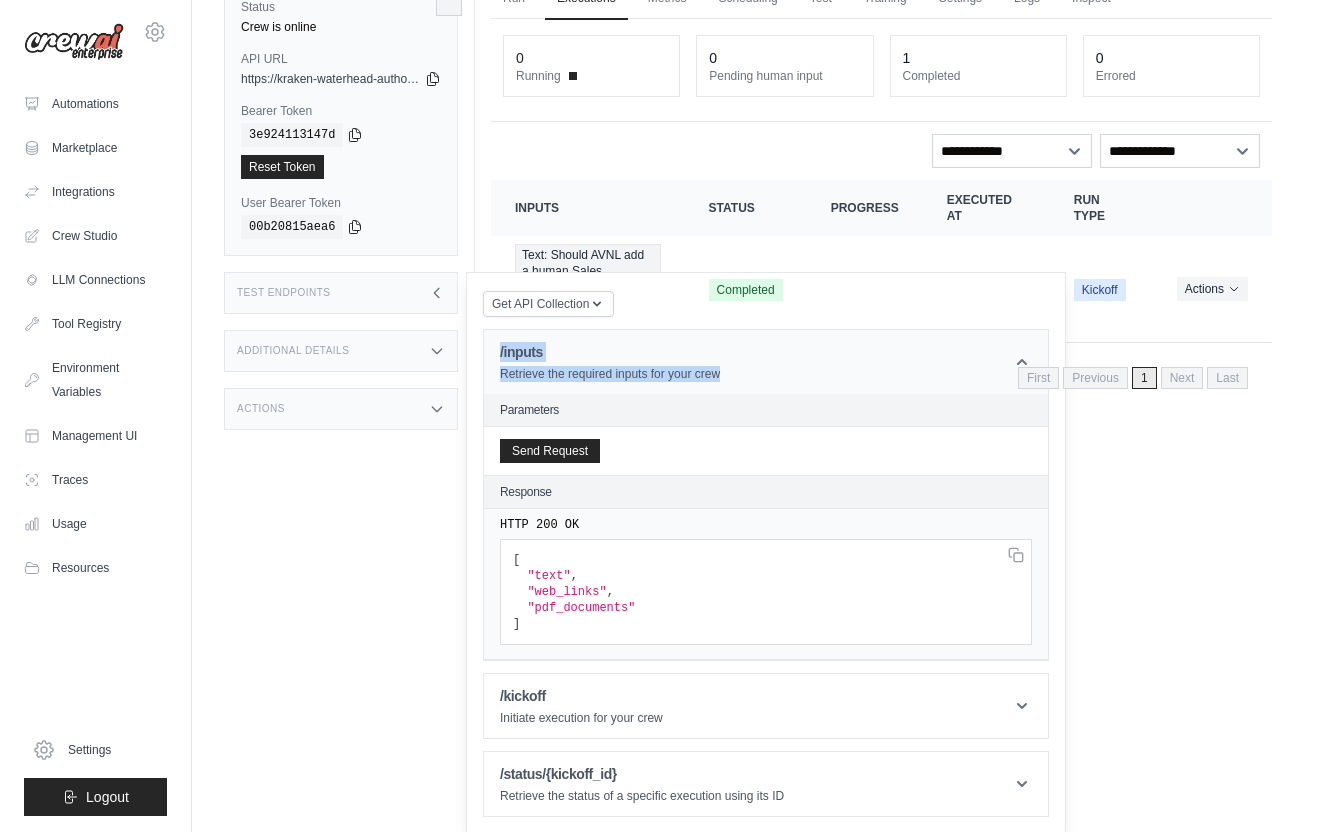 click on "/inputs" at bounding box center [610, 352] 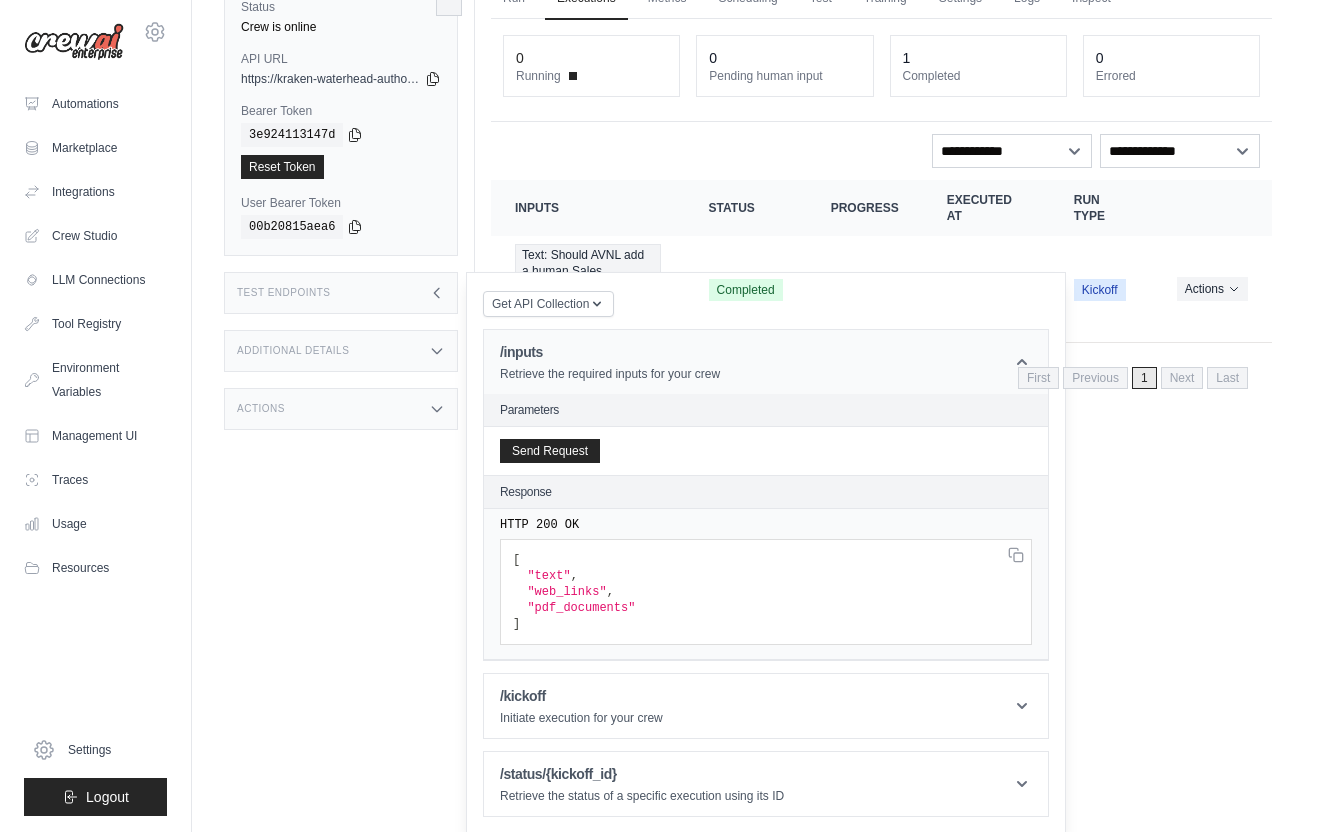 scroll, scrollTop: 85, scrollLeft: 0, axis: vertical 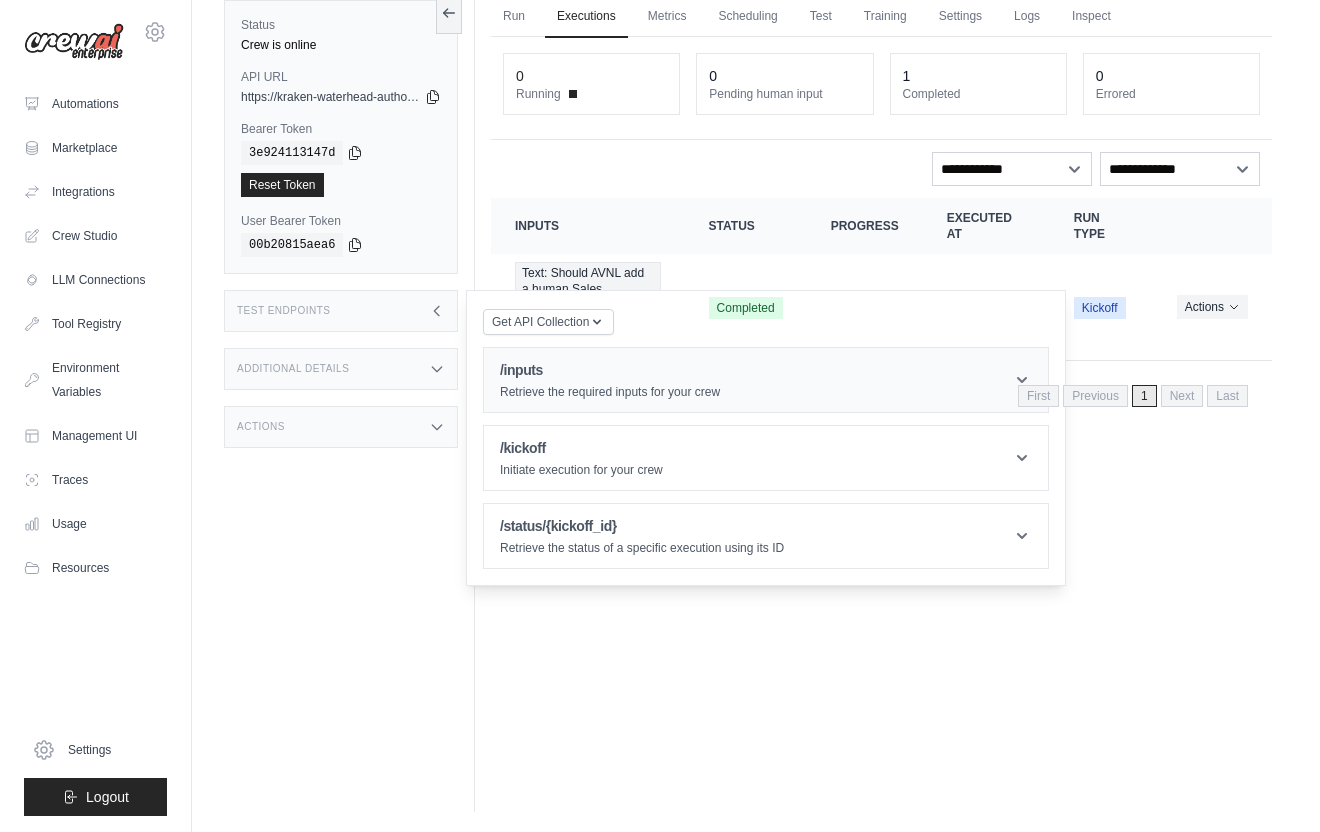 click on "/inputs
Retrieve the required inputs for your crew" at bounding box center (766, 380) 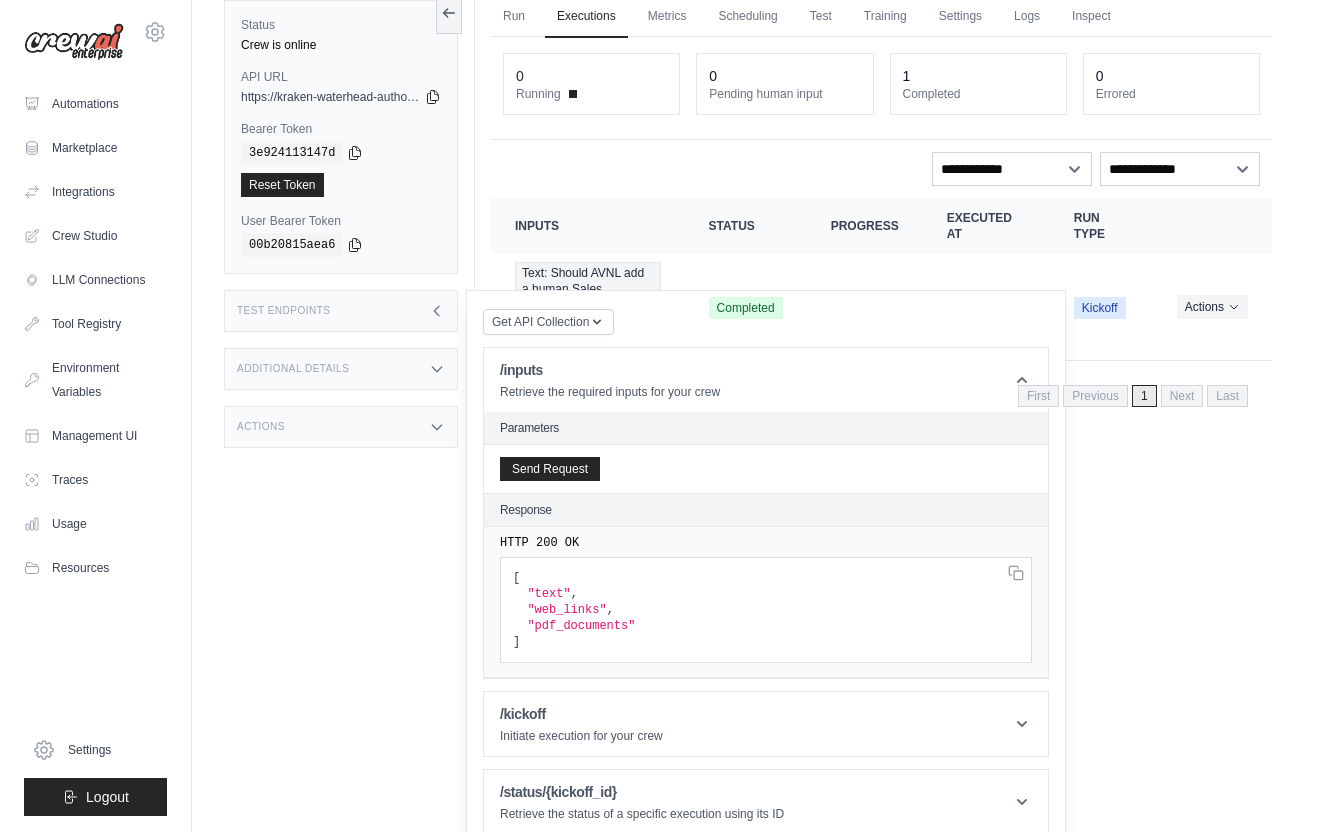 click on "Response" at bounding box center (526, 510) 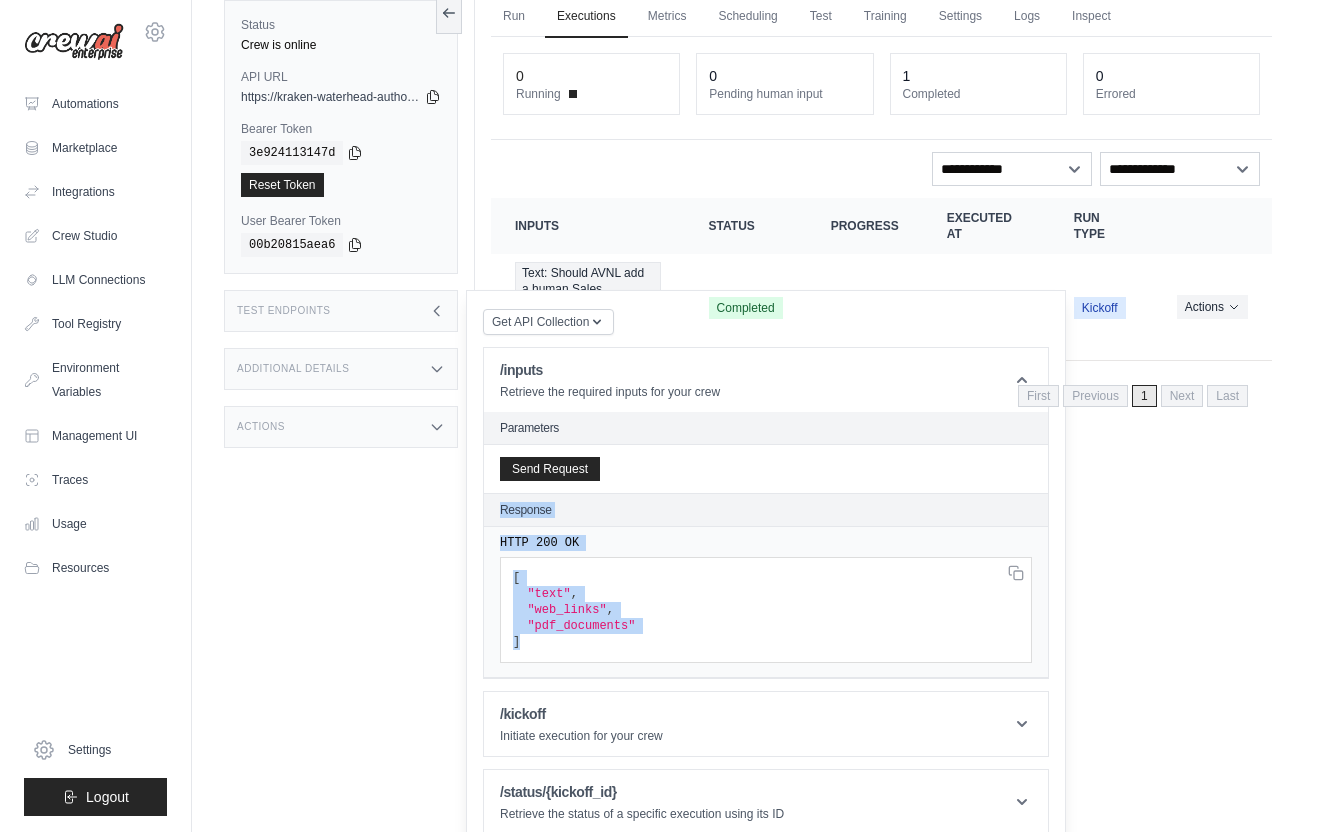 drag, startPoint x: 498, startPoint y: 504, endPoint x: 598, endPoint y: 646, distance: 173.67786 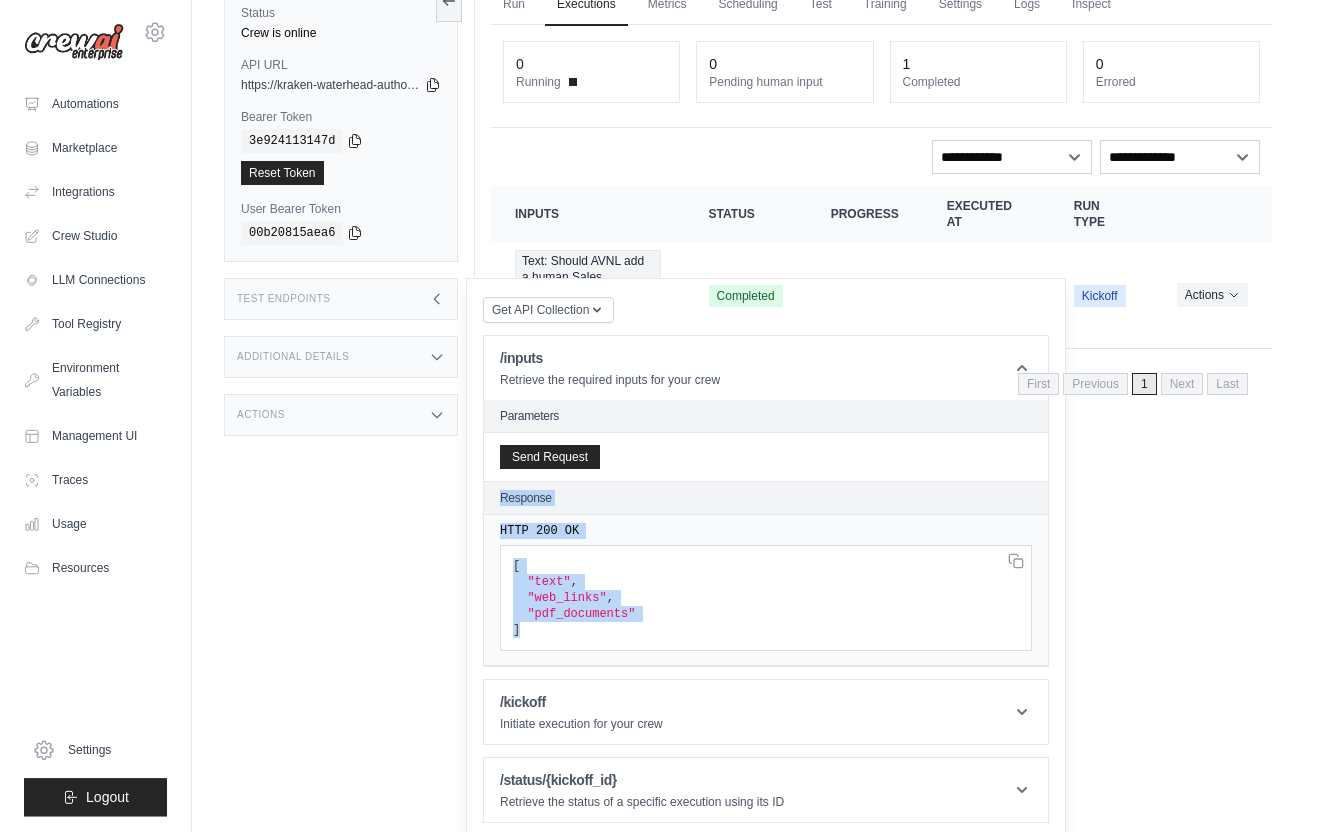 scroll, scrollTop: 103, scrollLeft: 0, axis: vertical 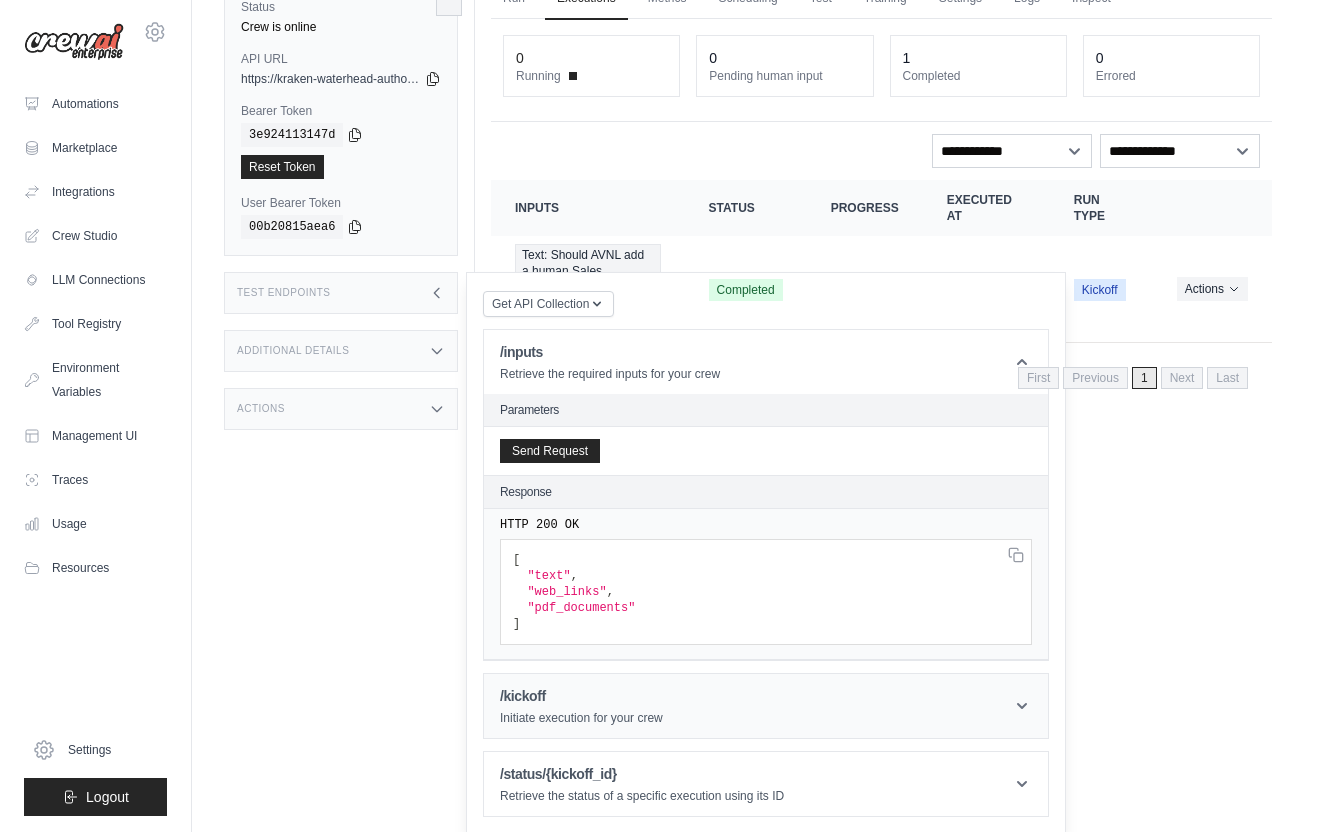click on "/kickoff" at bounding box center (581, 696) 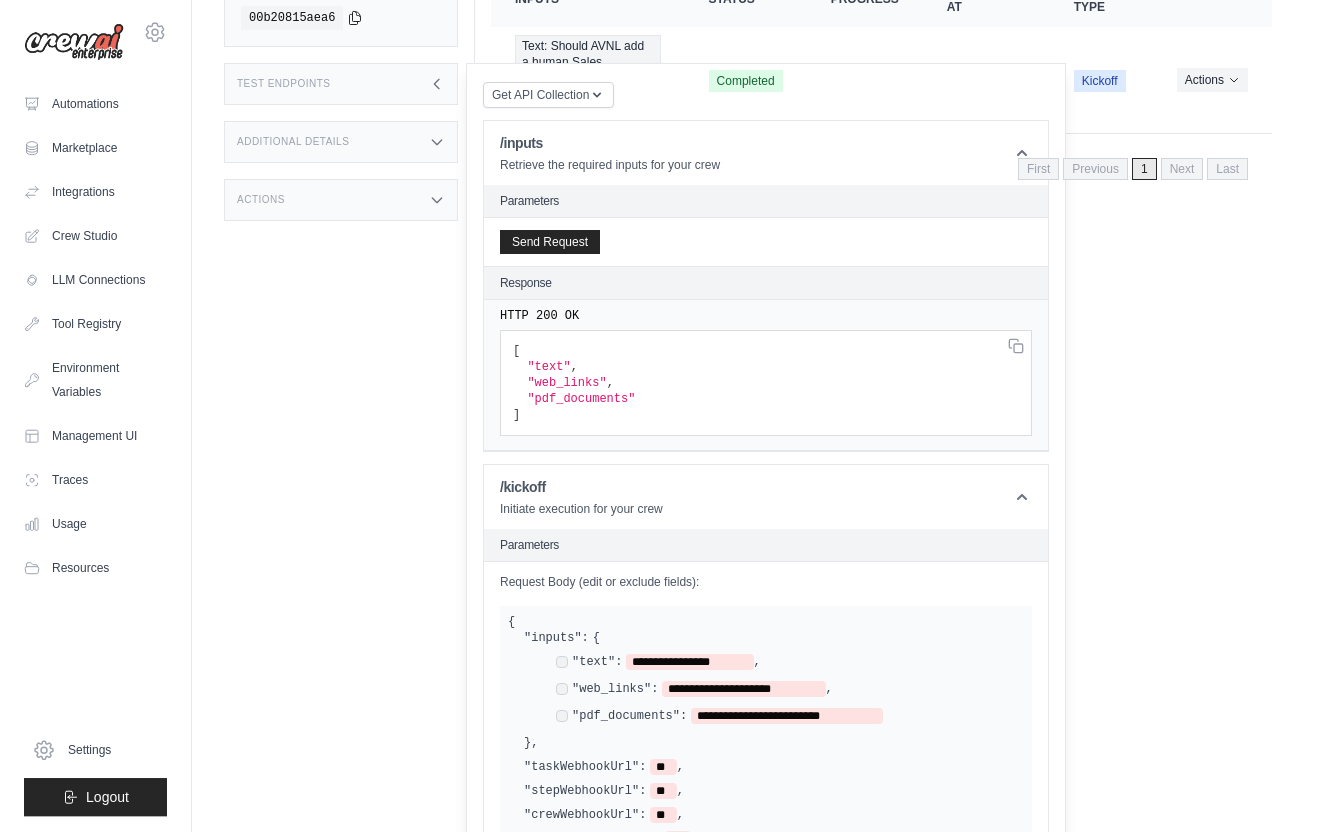 scroll, scrollTop: 587, scrollLeft: 0, axis: vertical 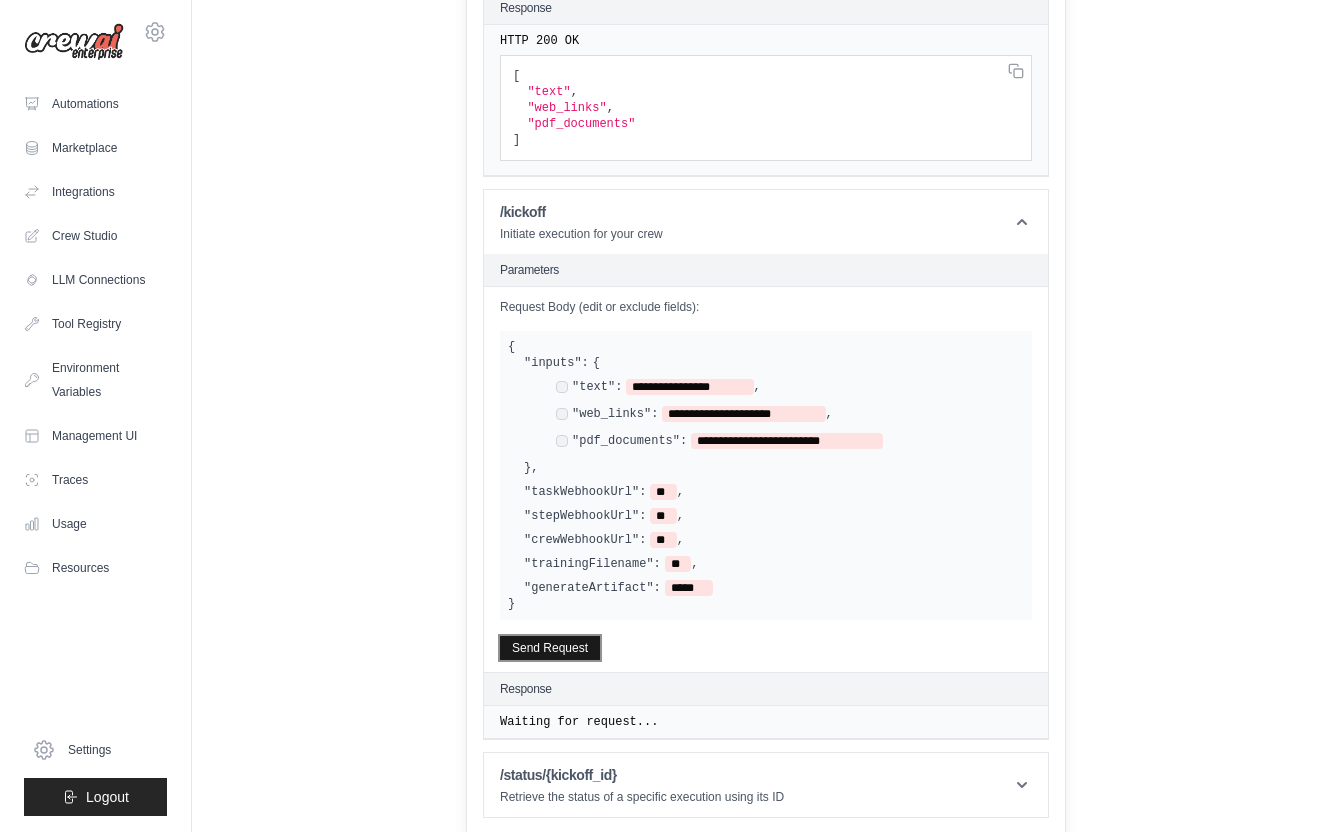 click on "Send Request" at bounding box center (550, 648) 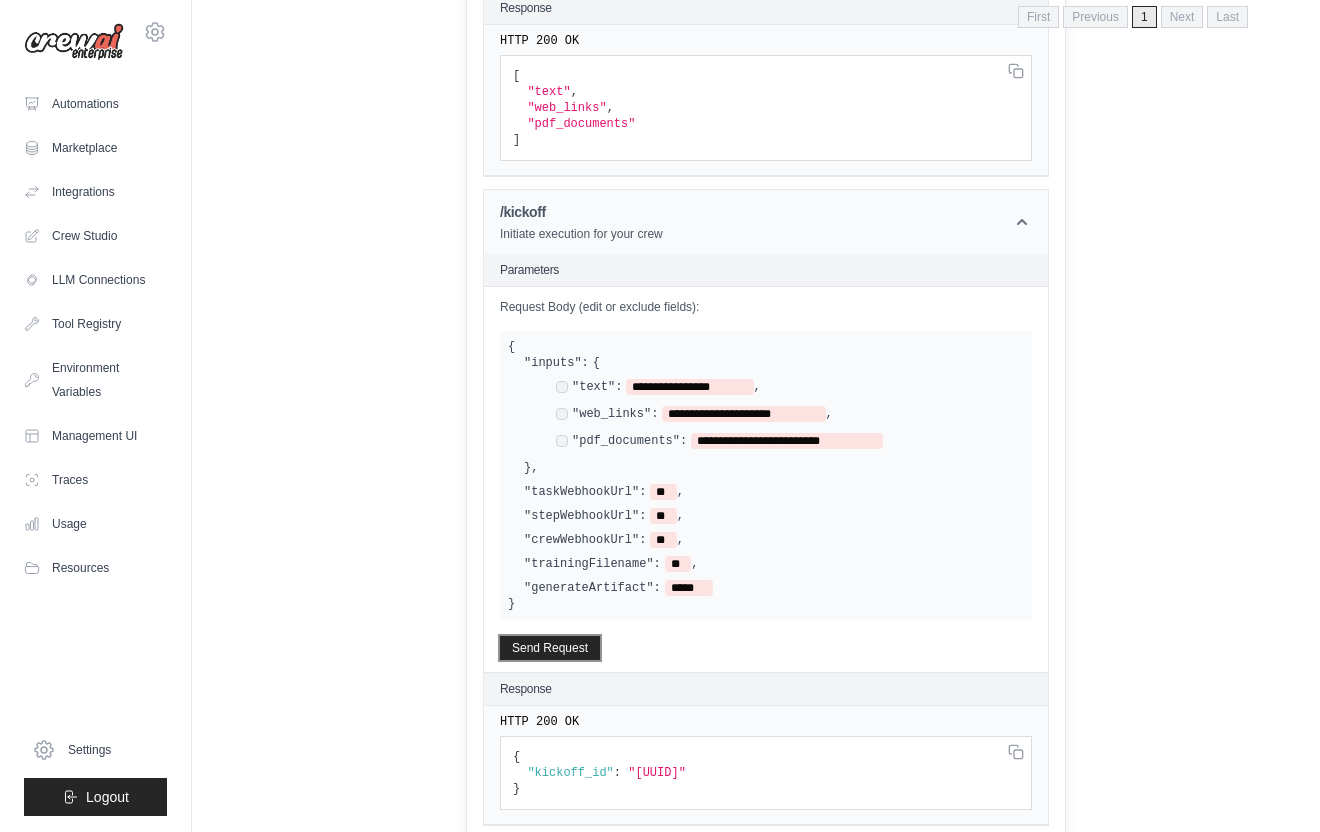 drag, startPoint x: 498, startPoint y: 211, endPoint x: 690, endPoint y: 202, distance: 192.21082 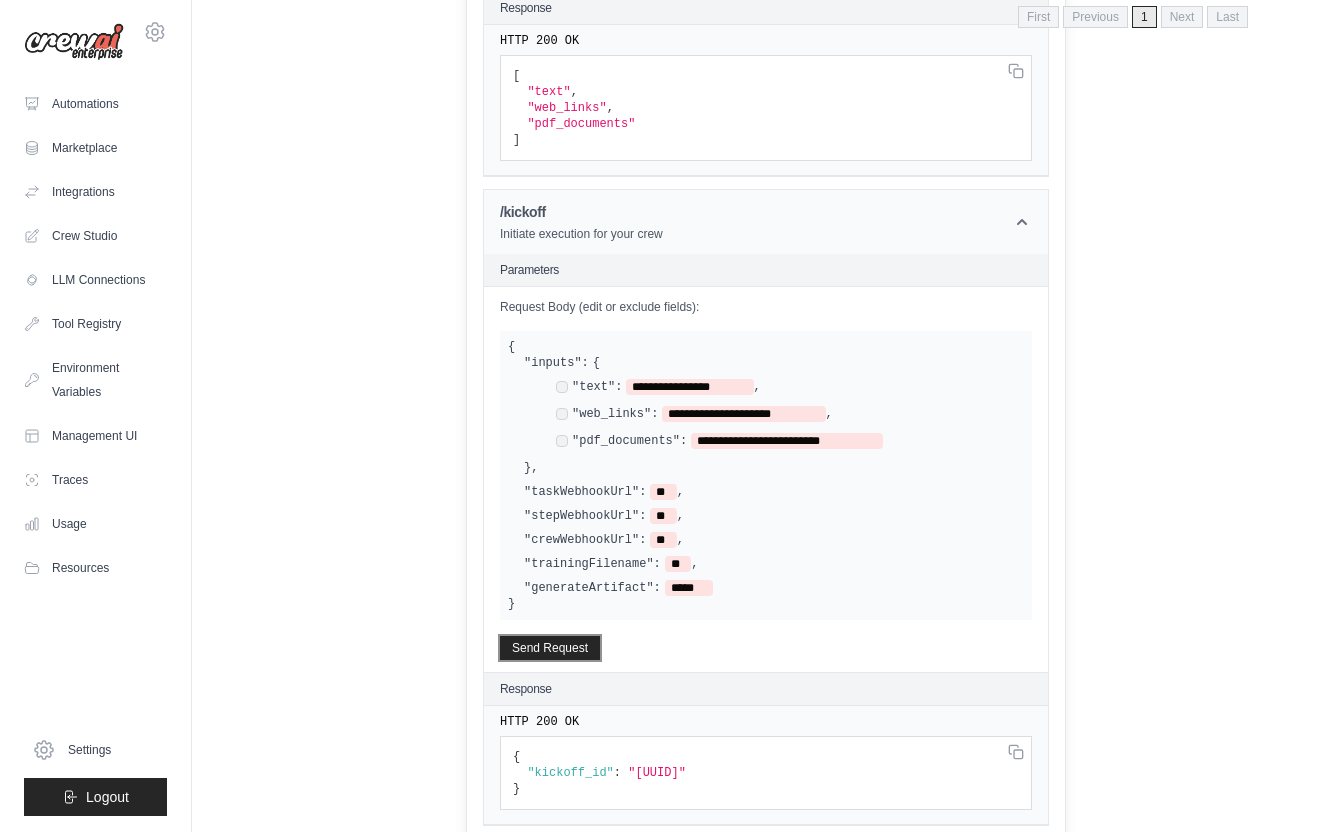 click on "/kickoff
Initiate execution for your crew" at bounding box center [766, 222] 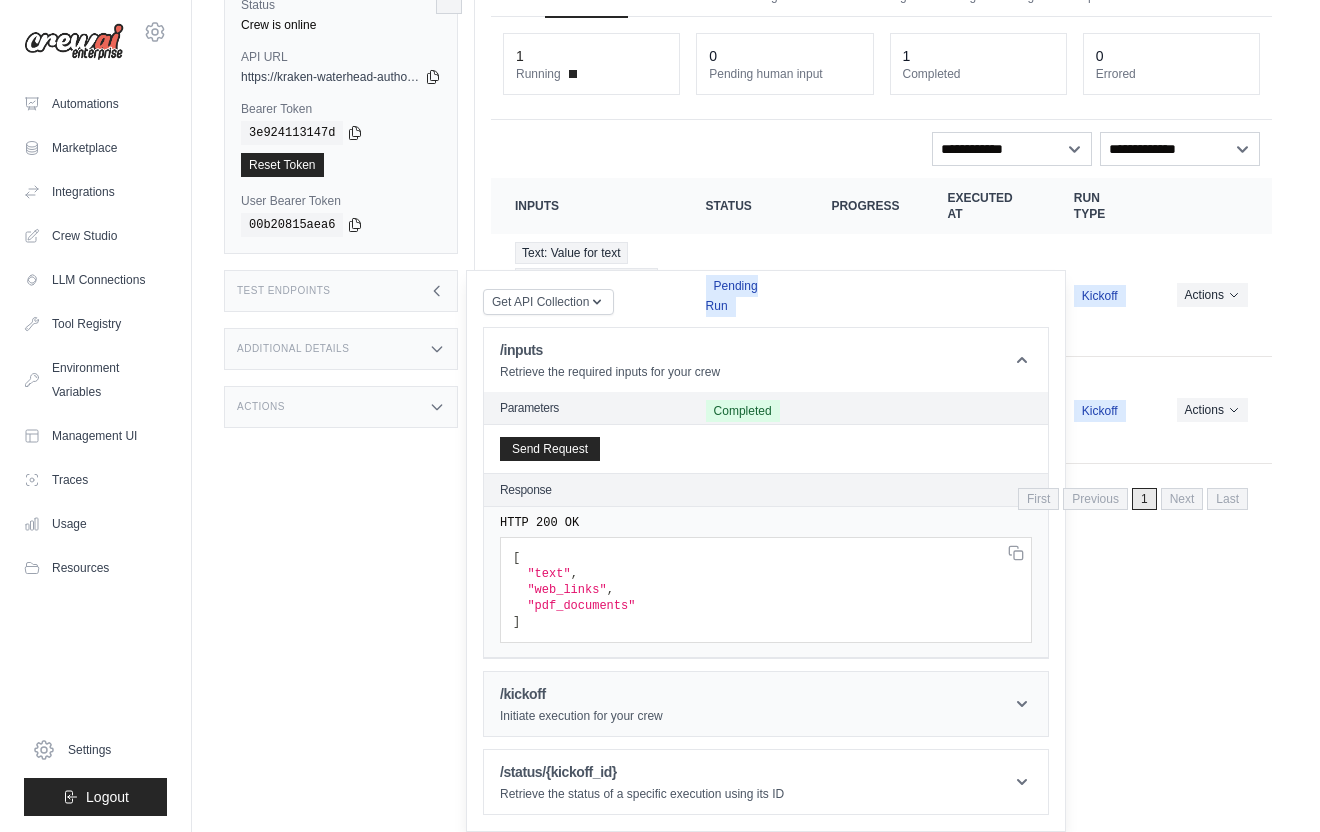 scroll, scrollTop: 103, scrollLeft: 0, axis: vertical 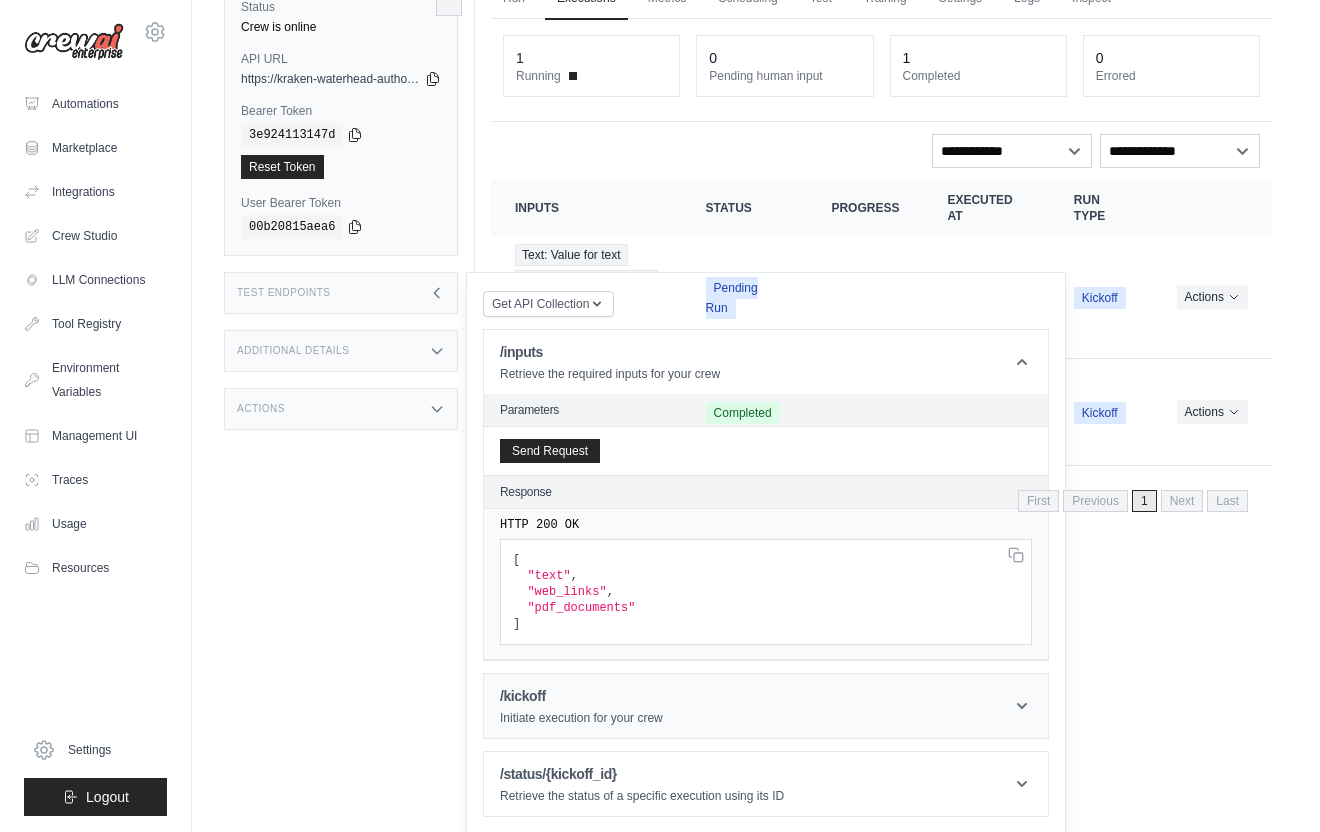 click on "/kickoff
Initiate execution for your crew" at bounding box center [766, 706] 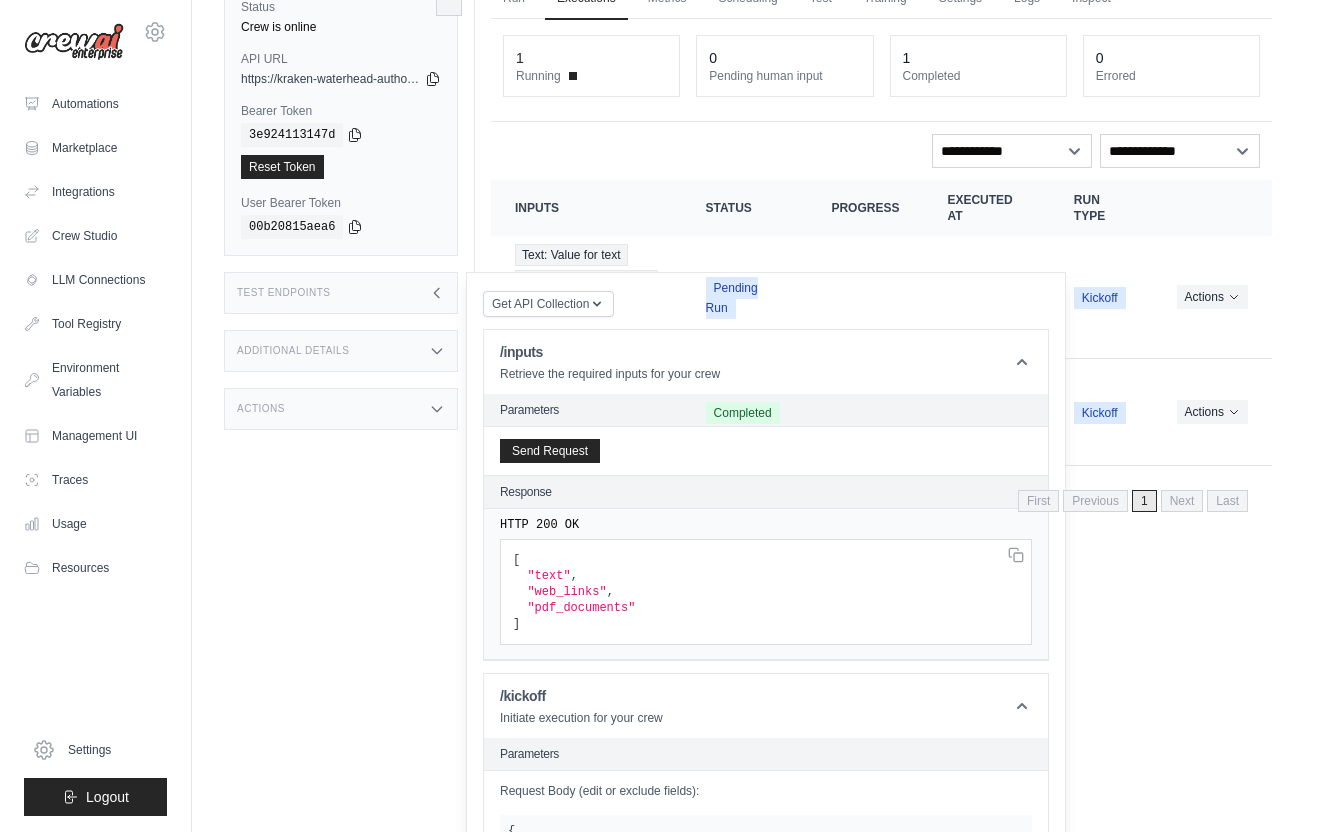 scroll, scrollTop: 673, scrollLeft: 0, axis: vertical 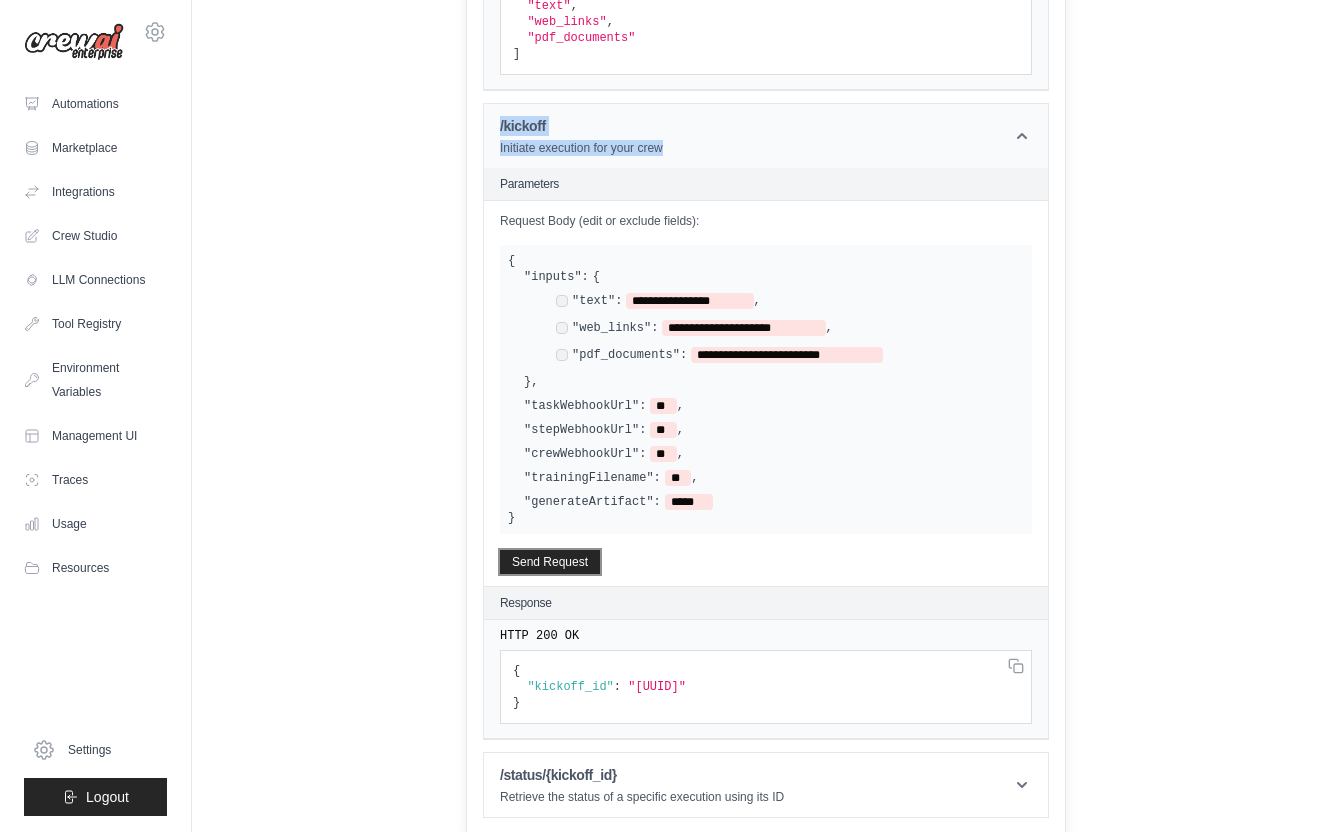 drag, startPoint x: 499, startPoint y: 122, endPoint x: 735, endPoint y: 154, distance: 238.1596 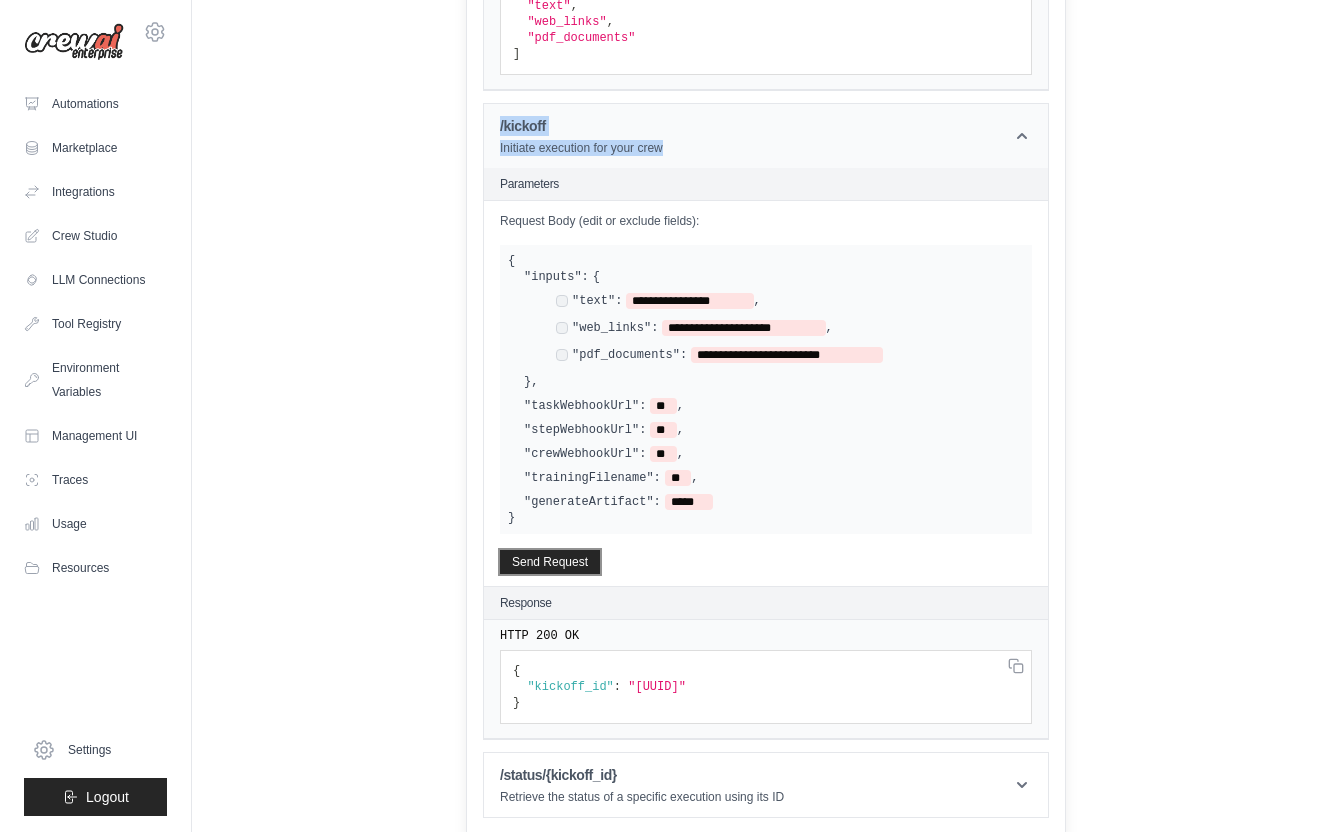 click on "/kickoff
Initiate execution for your crew" at bounding box center [766, 136] 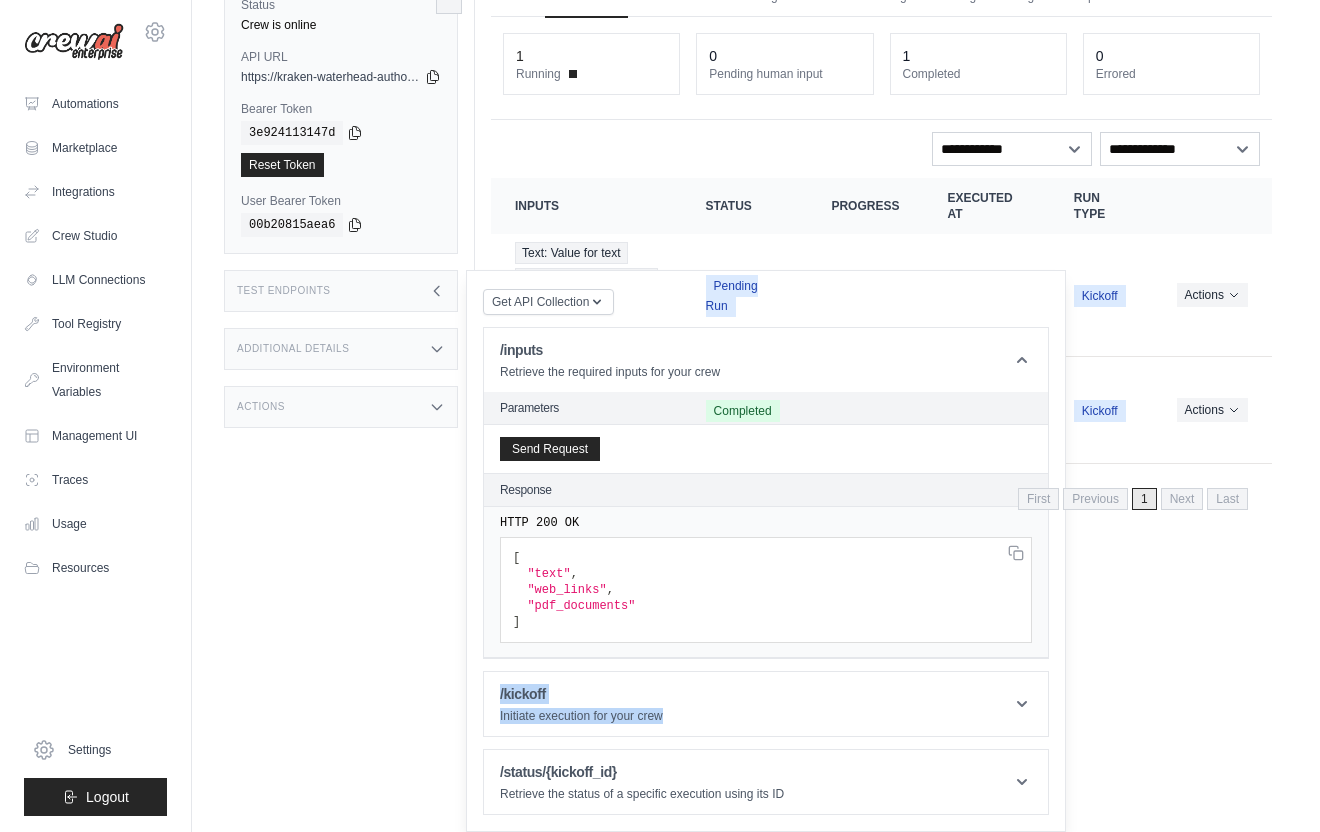 scroll, scrollTop: 103, scrollLeft: 0, axis: vertical 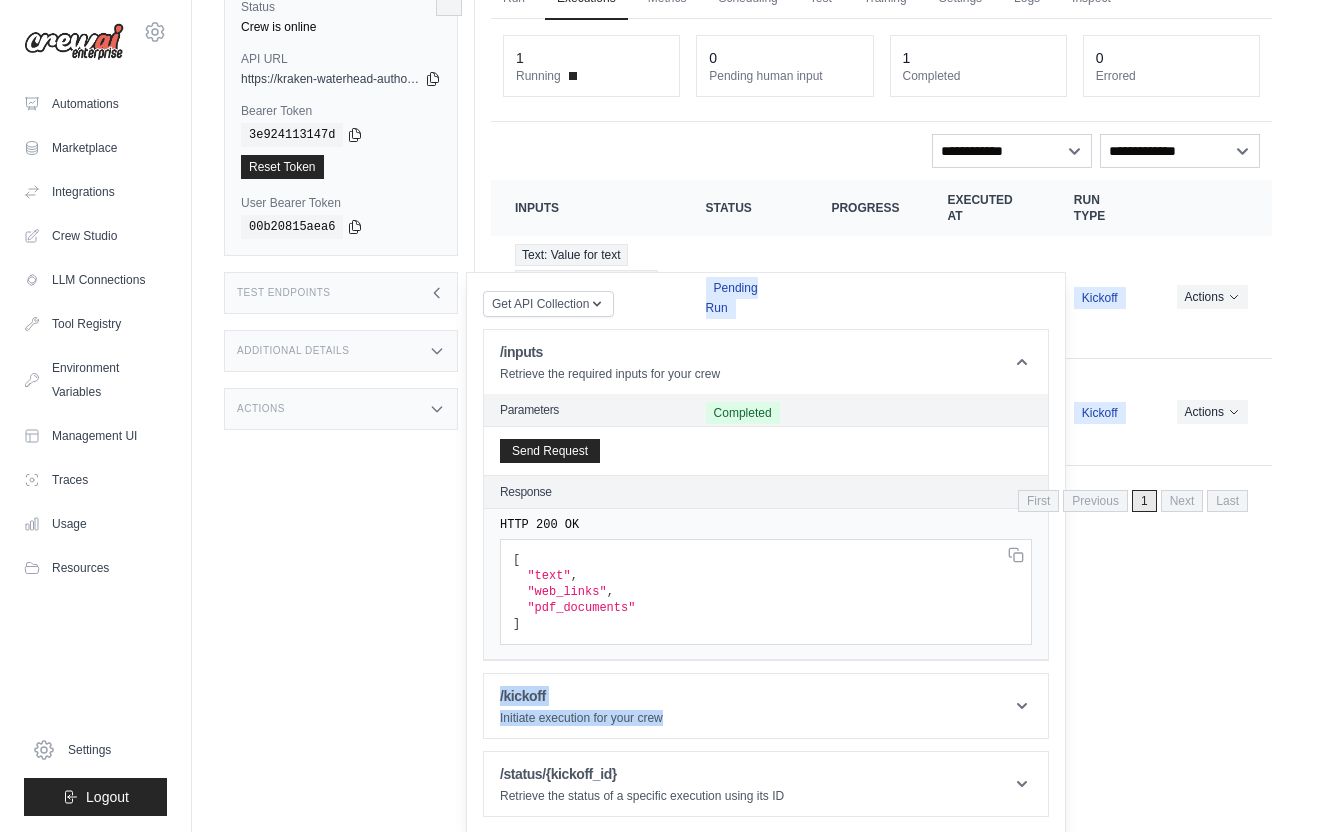 copy on "/kickoff
Initiate execution for your crew" 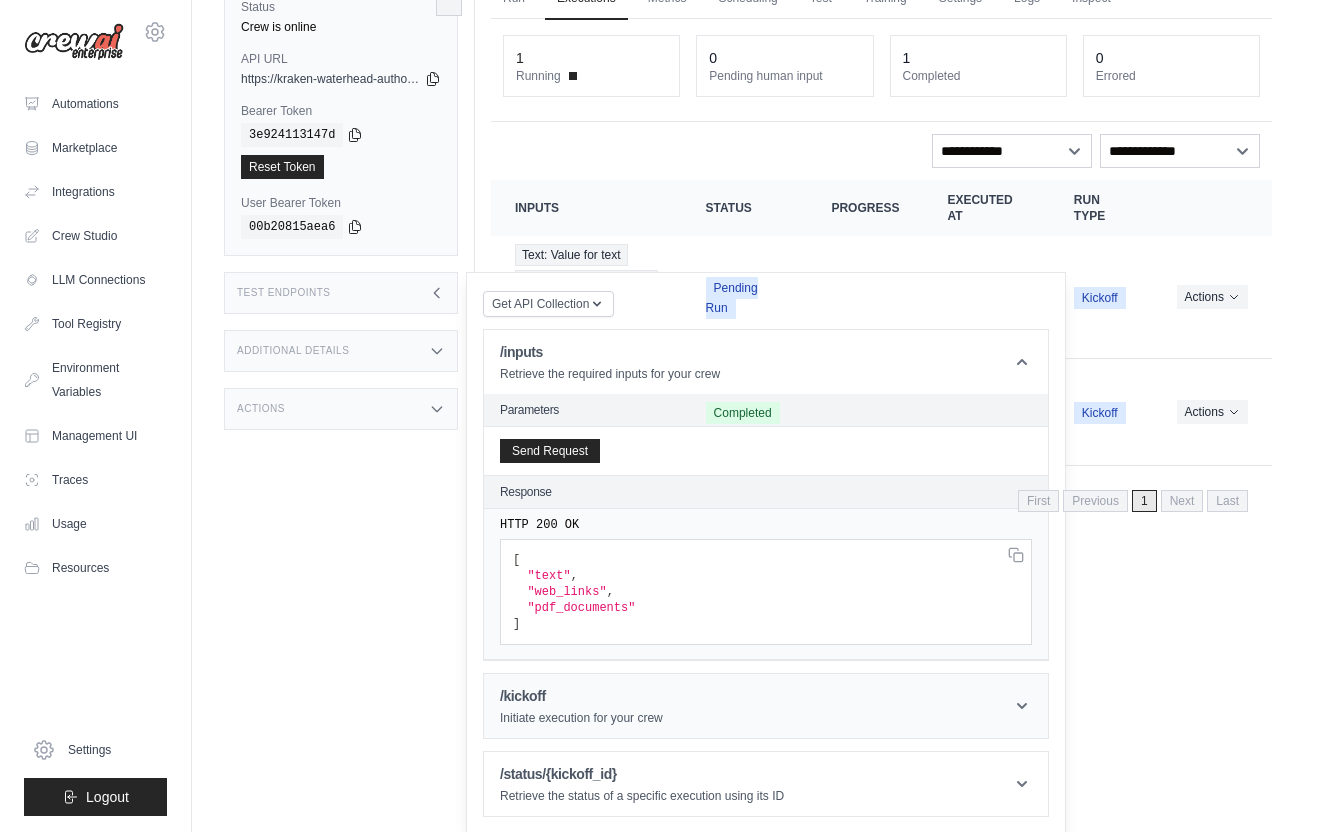 click on "/kickoff
Initiate execution for your crew" at bounding box center (766, 706) 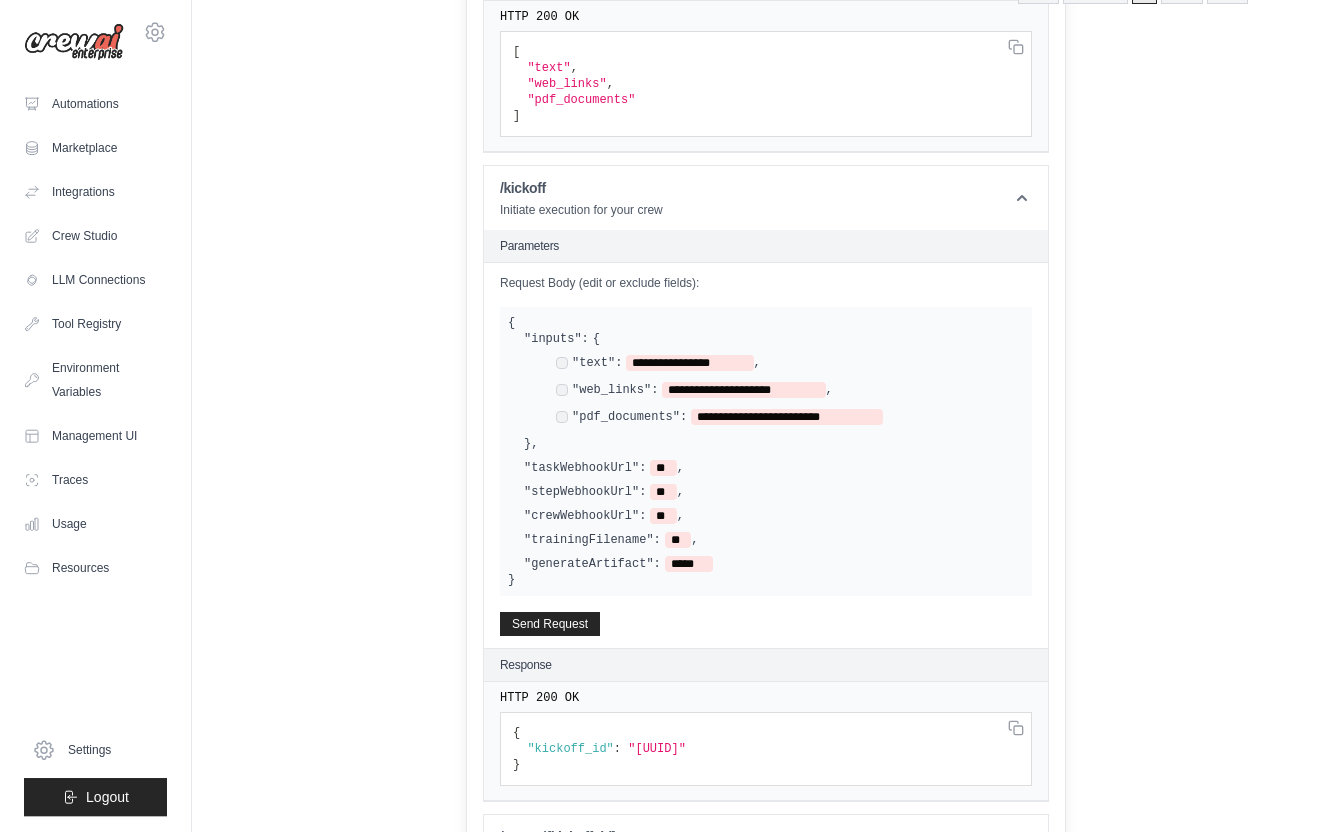 scroll, scrollTop: 673, scrollLeft: 0, axis: vertical 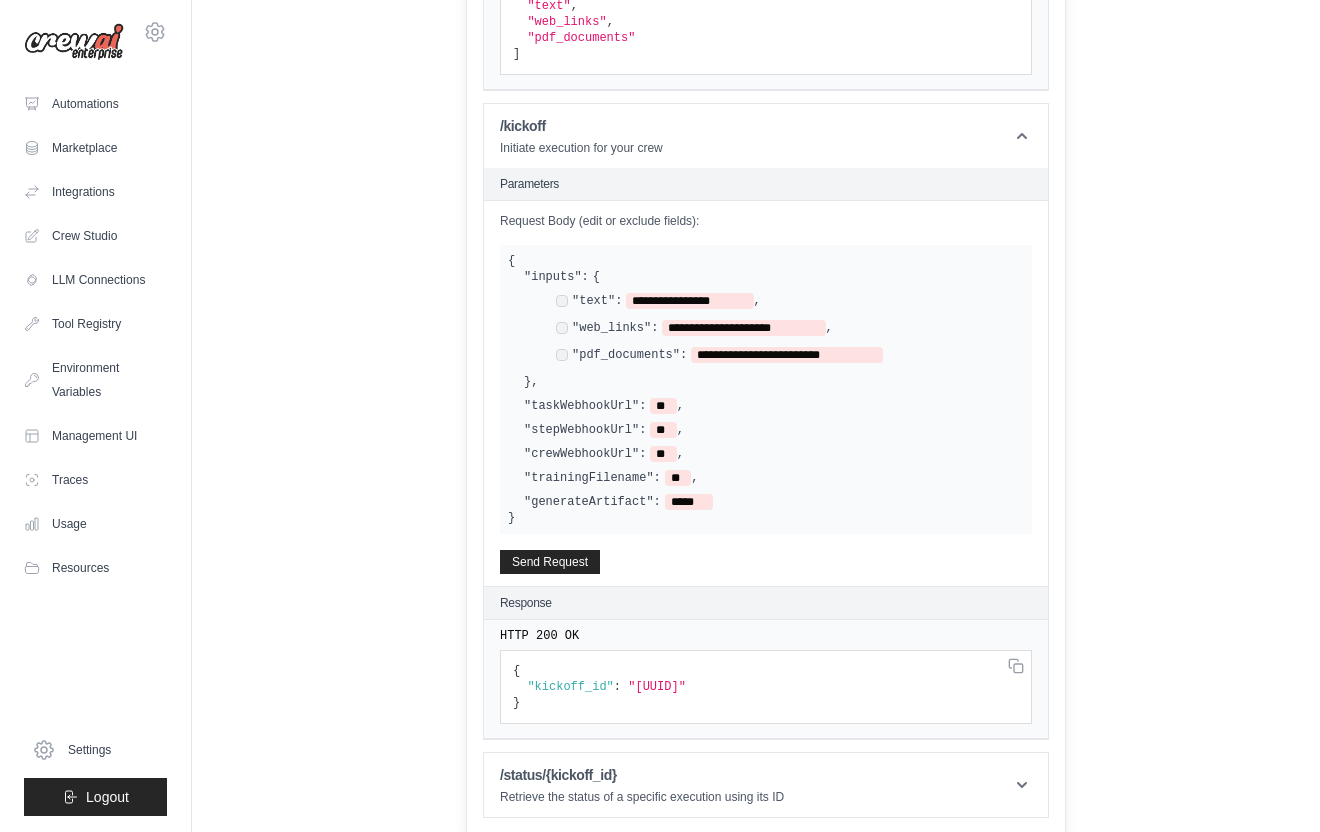 drag, startPoint x: 501, startPoint y: 189, endPoint x: 625, endPoint y: 250, distance: 138.1919 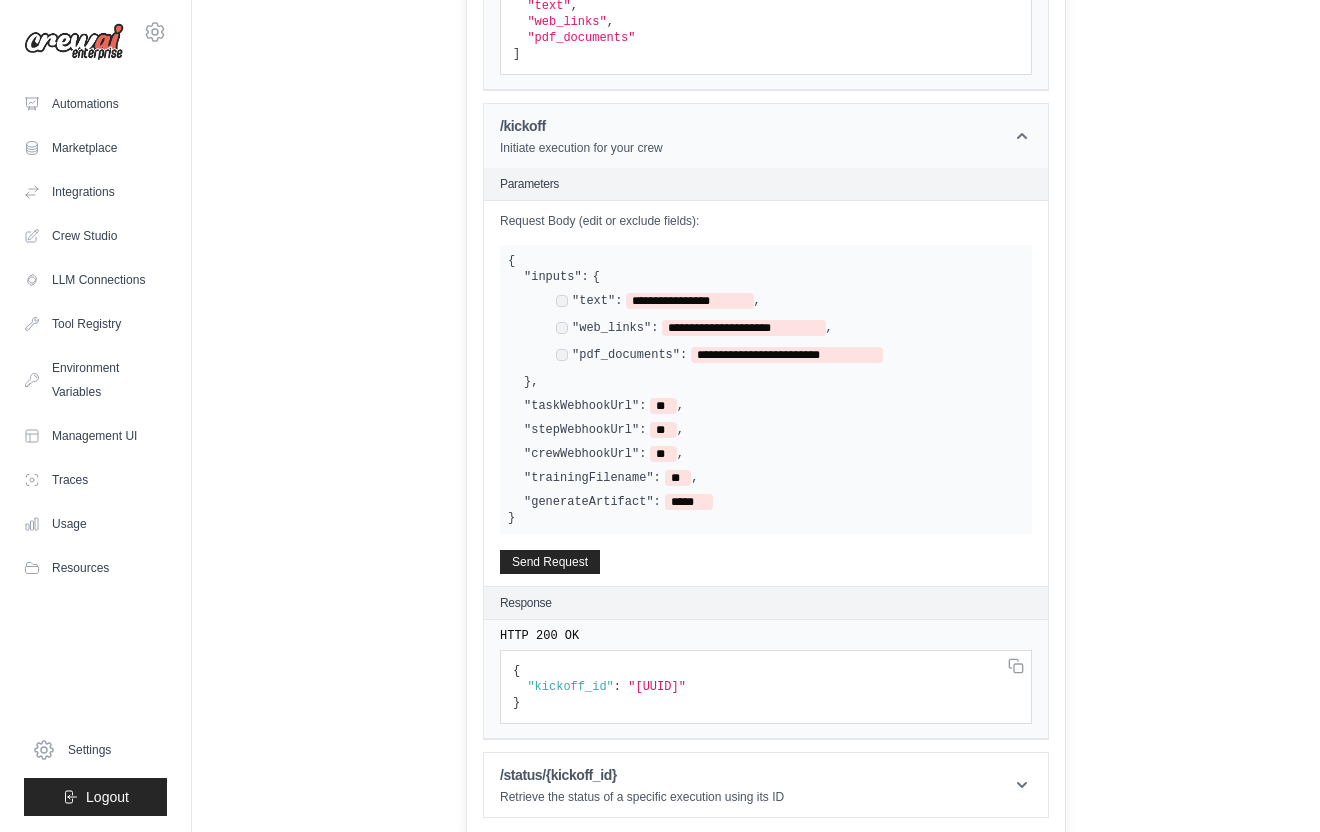 drag, startPoint x: 542, startPoint y: 518, endPoint x: 492, endPoint y: 165, distance: 356.5235 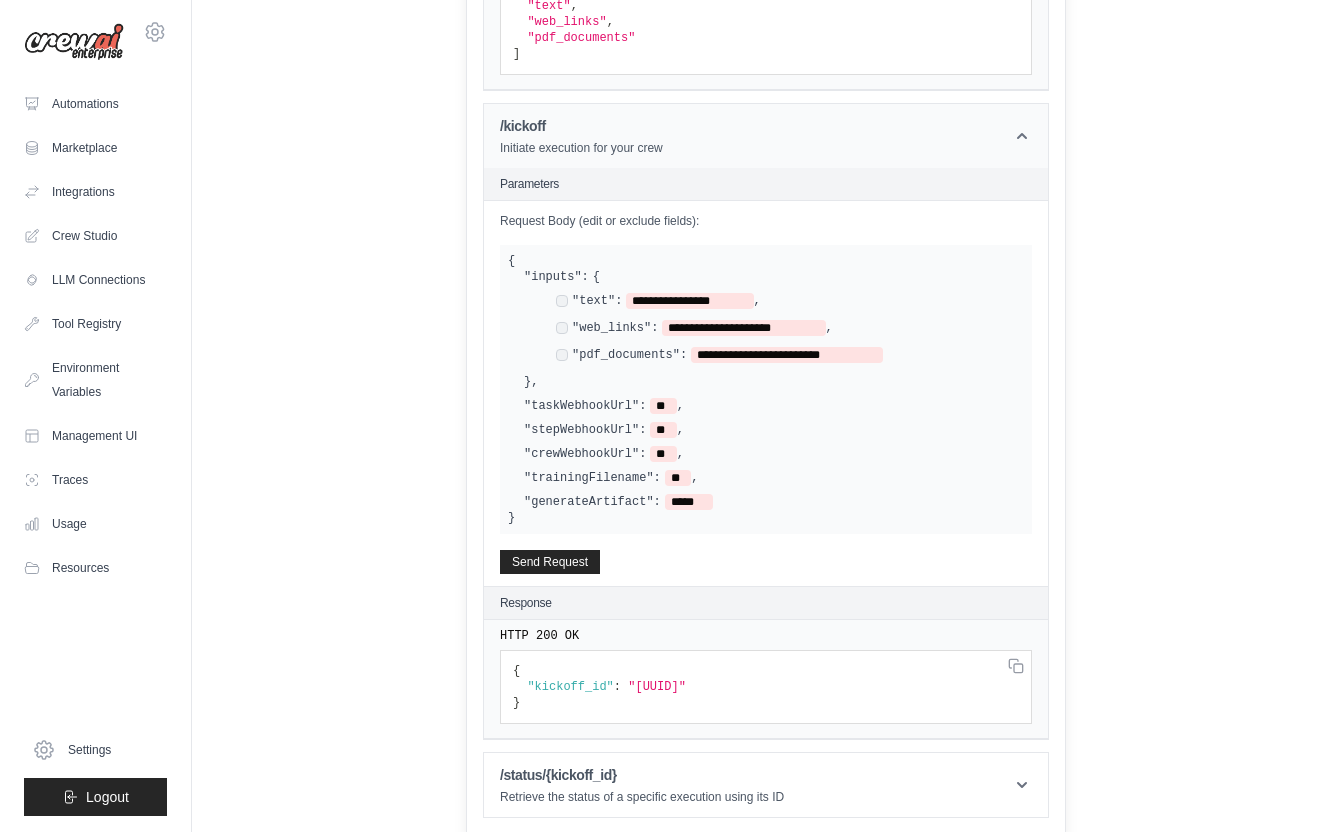 click on "**********" at bounding box center (766, 421) 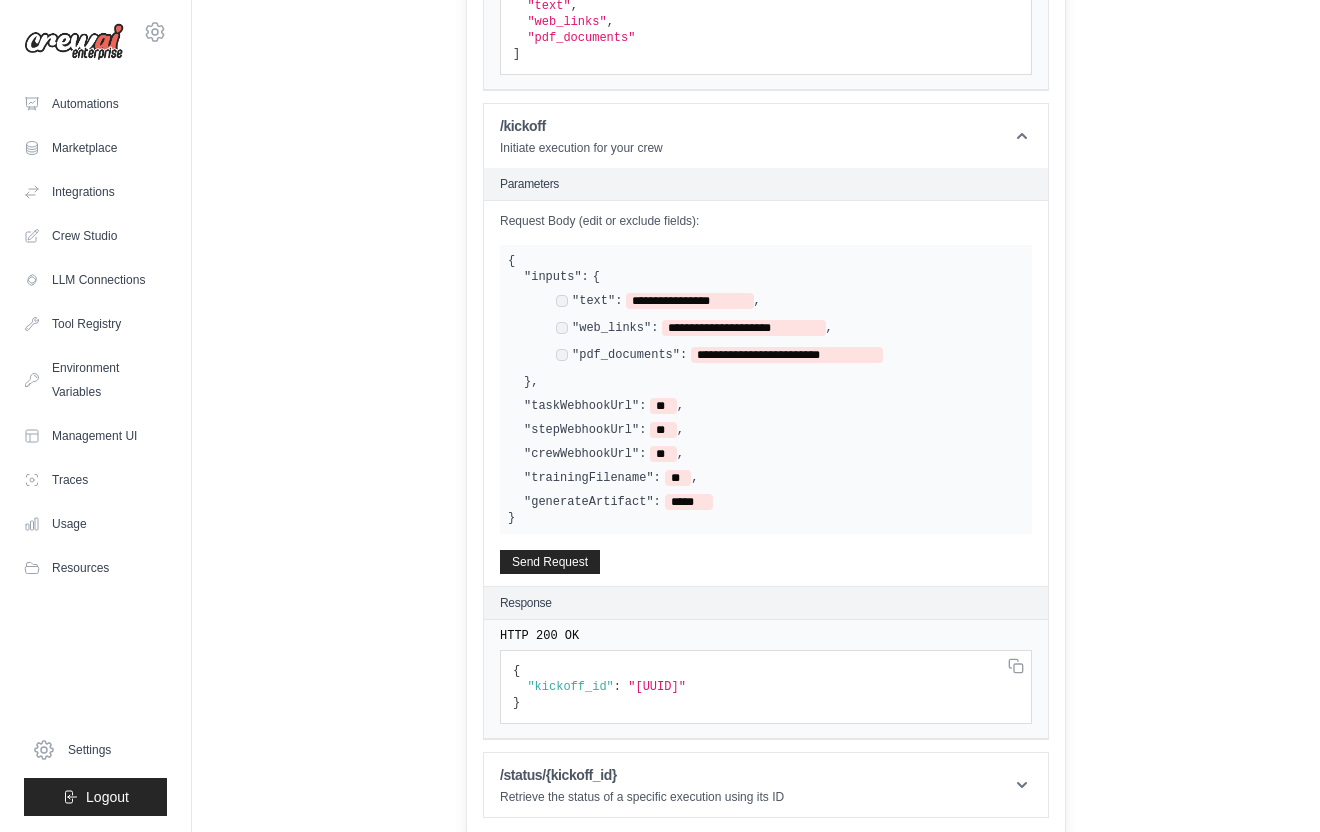 copy 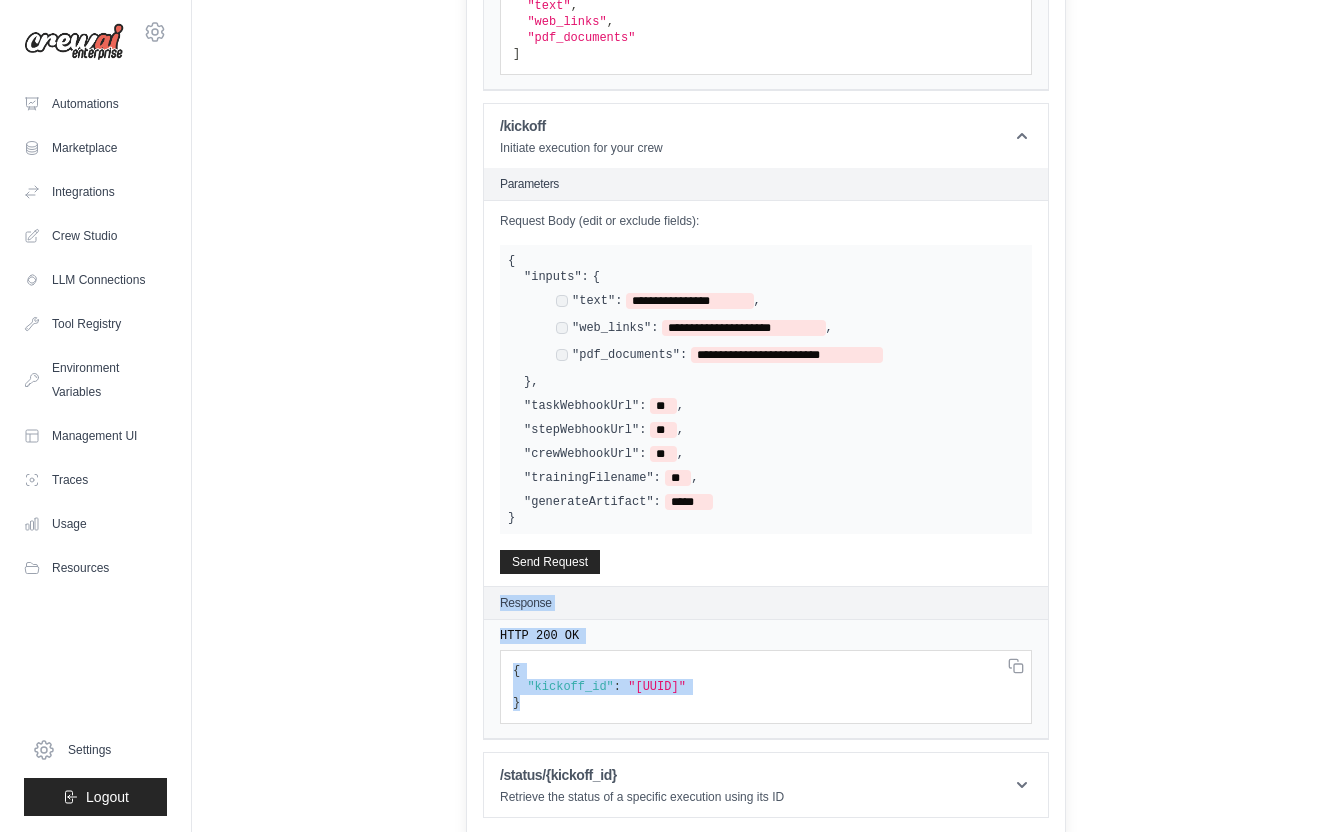 drag, startPoint x: 524, startPoint y: 707, endPoint x: 490, endPoint y: 594, distance: 118.004234 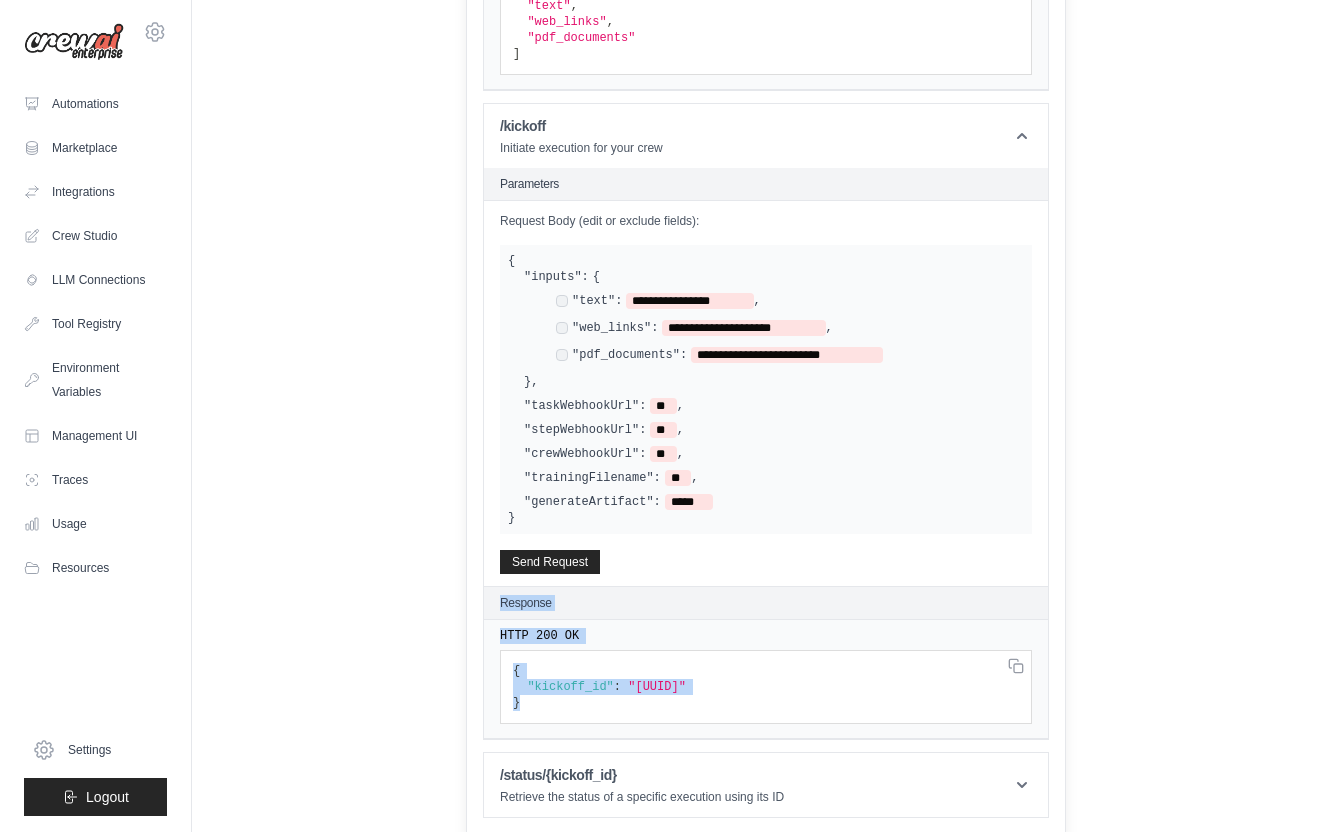 click on "{
"kickoff_id" :   "75d98294-c823-442b-9244-dae7e0f4d2db"
}" at bounding box center (766, 22) 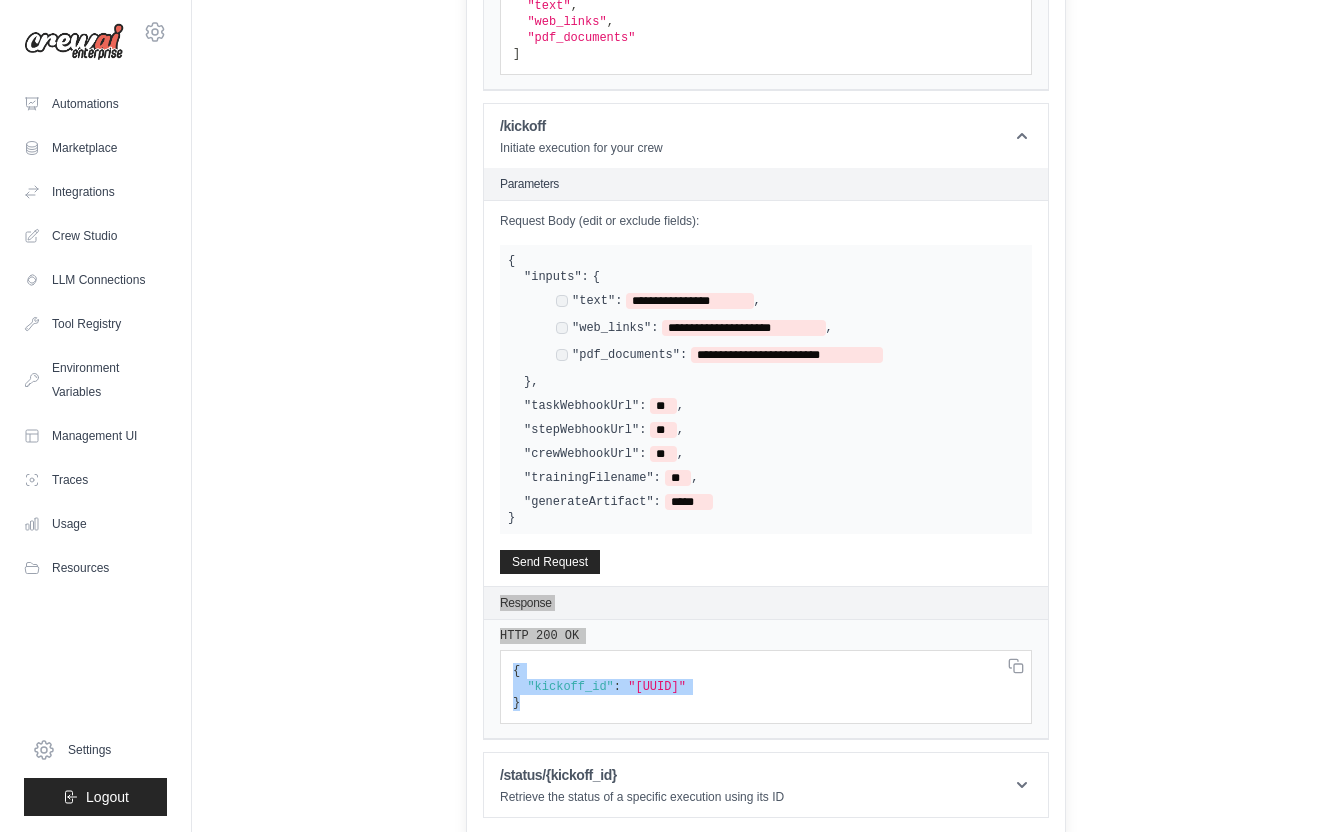 copy on "Response
HTTP 200 OK
{
"kickoff_id" :   "75d98294-c823-442b-9244-dae7e0f4d2db"
}" 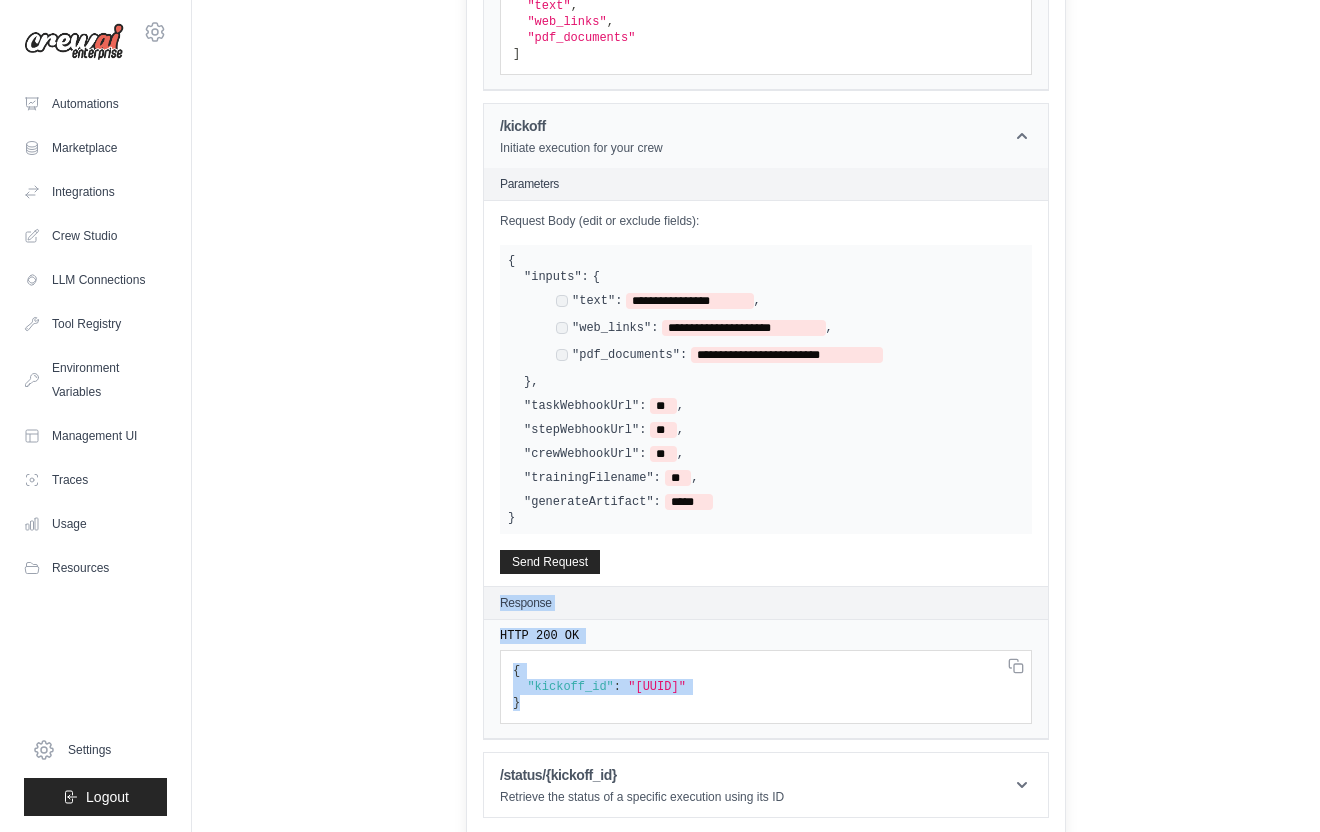 click on "/kickoff" at bounding box center [581, 126] 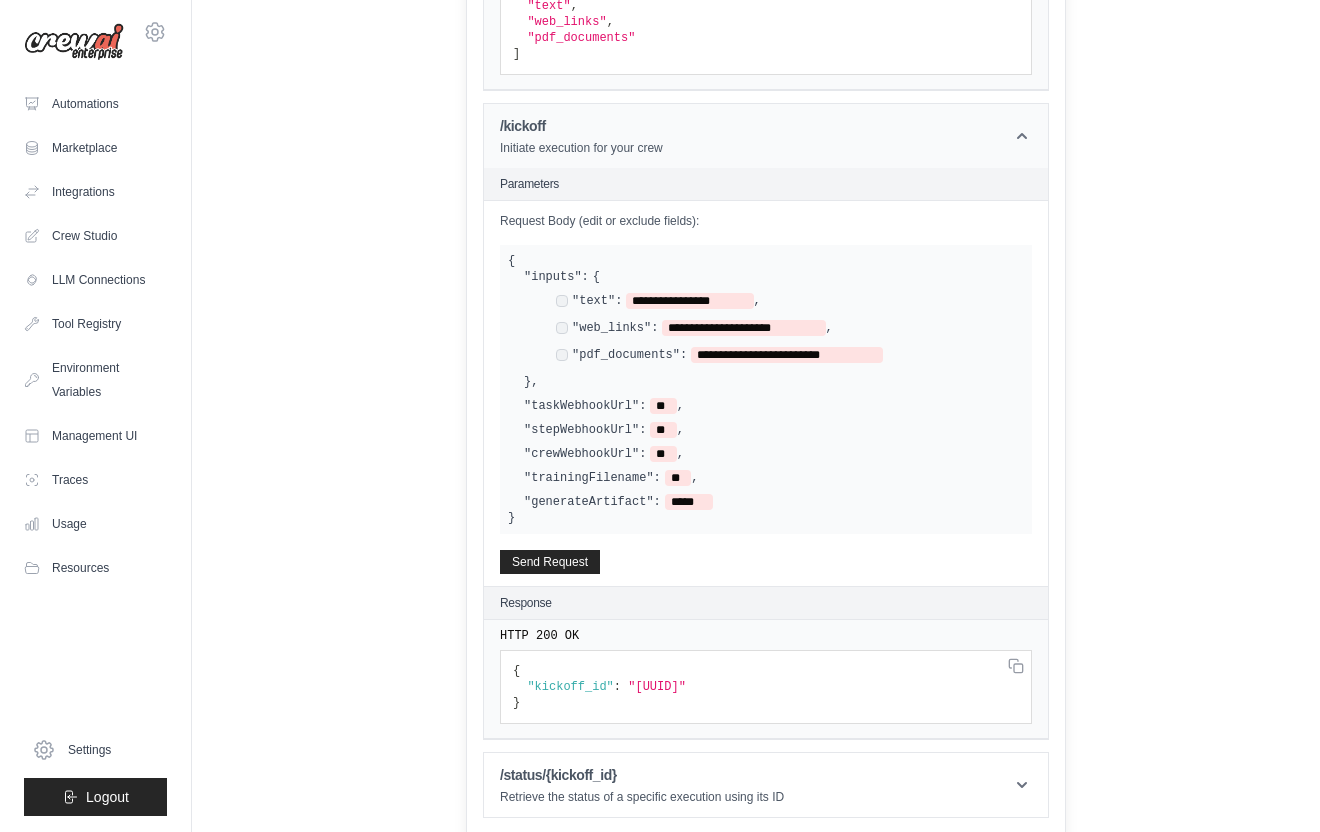 scroll, scrollTop: 103, scrollLeft: 0, axis: vertical 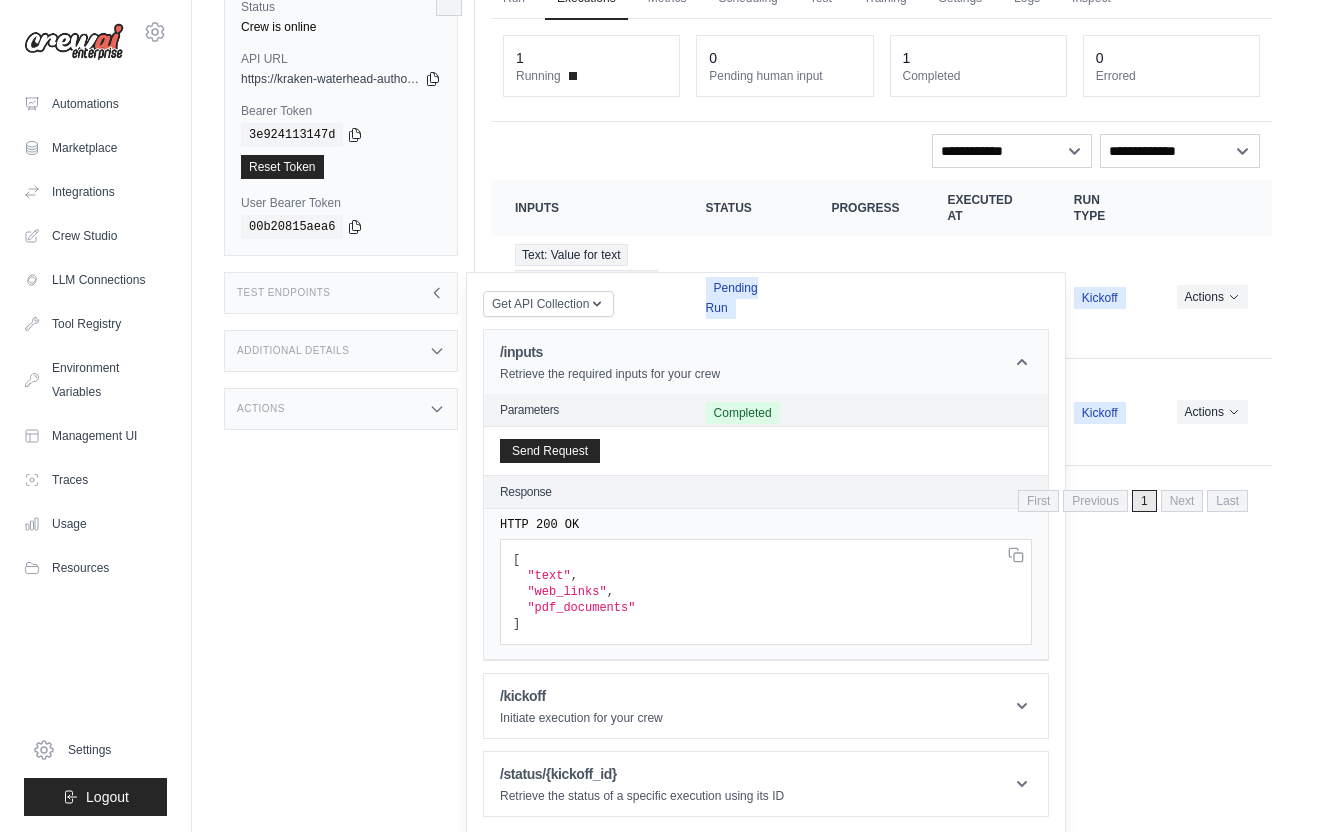 click on "/inputs
Retrieve the required inputs for your crew" at bounding box center [610, 362] 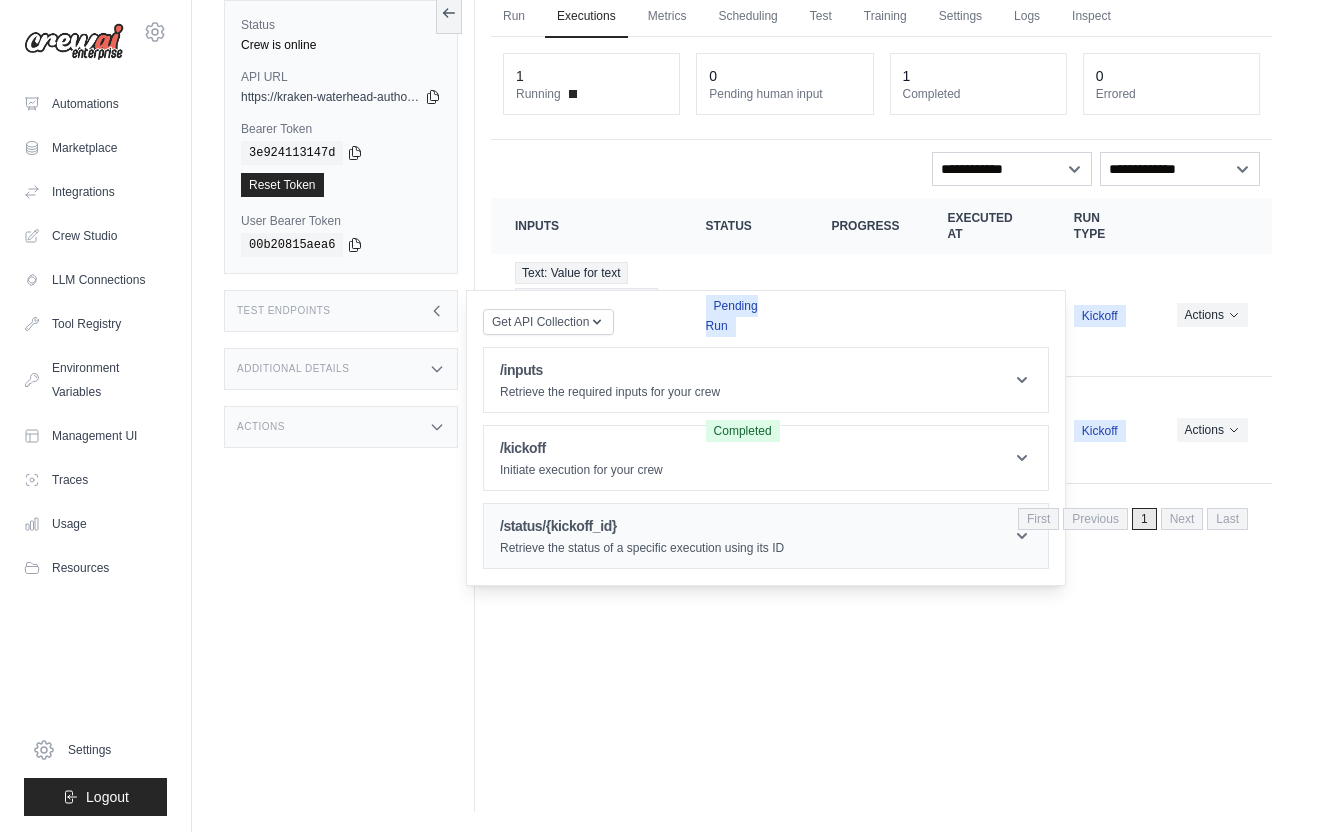 click on "/status/{kickoff_id}" at bounding box center [642, 526] 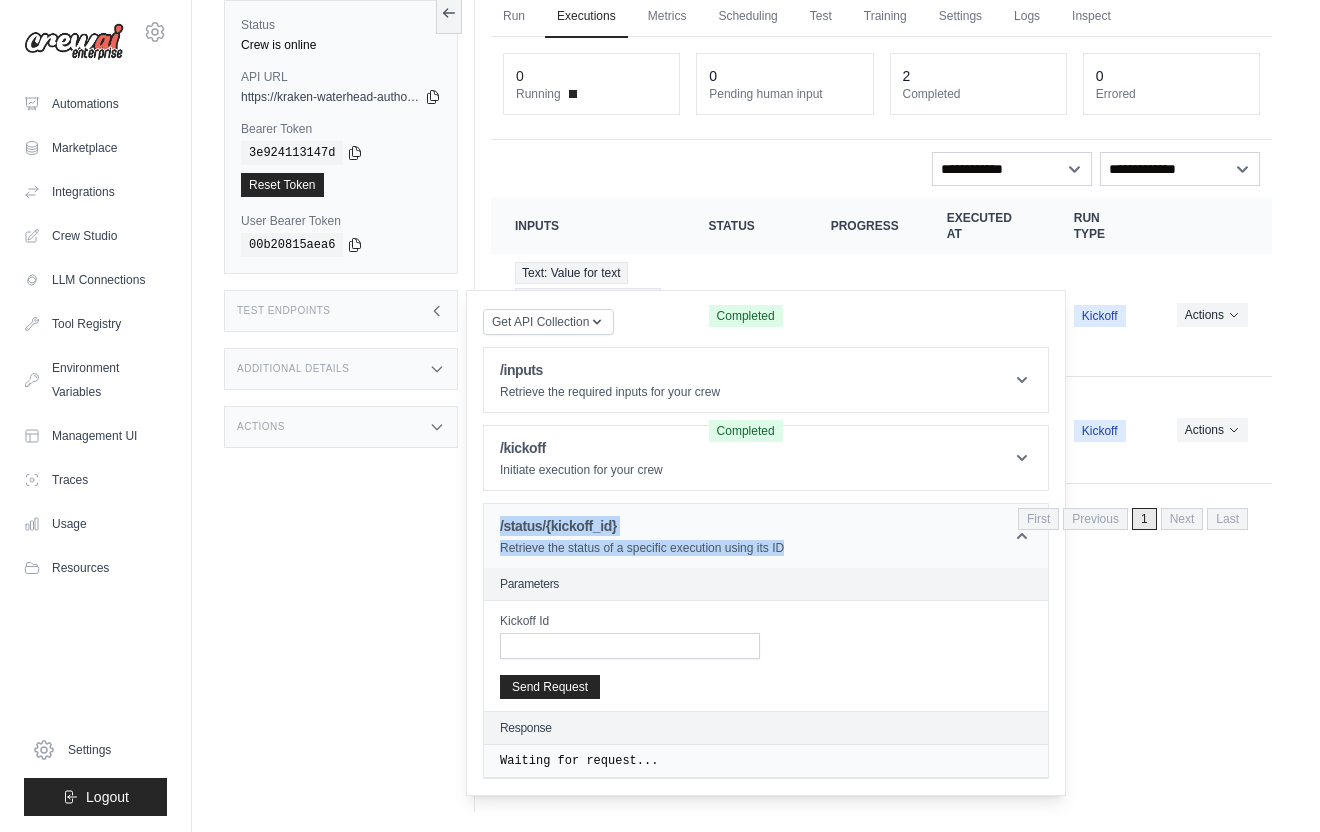 drag, startPoint x: 498, startPoint y: 526, endPoint x: 860, endPoint y: 546, distance: 362.55206 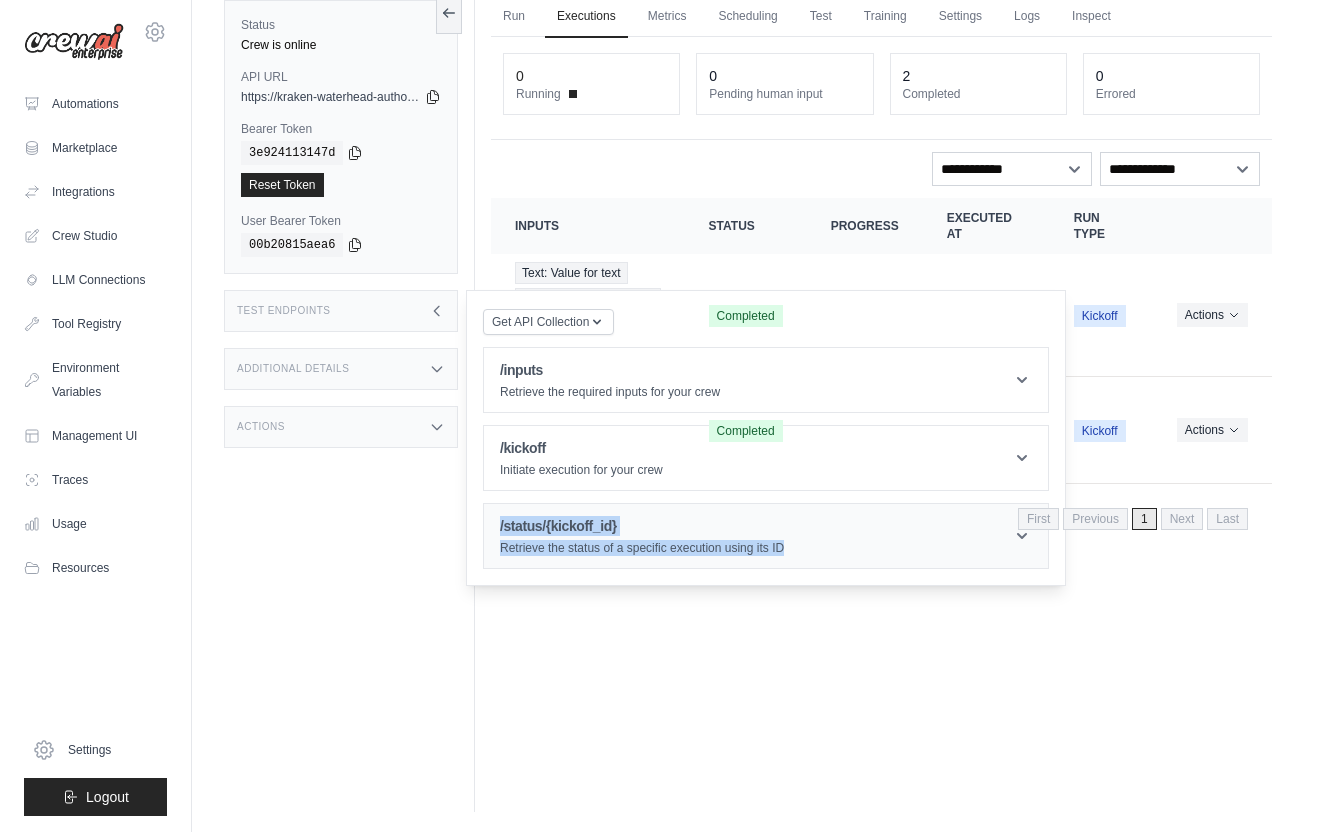 copy on "/status/{kickoff_id}
Retrieve the status of a specific execution using its ID" 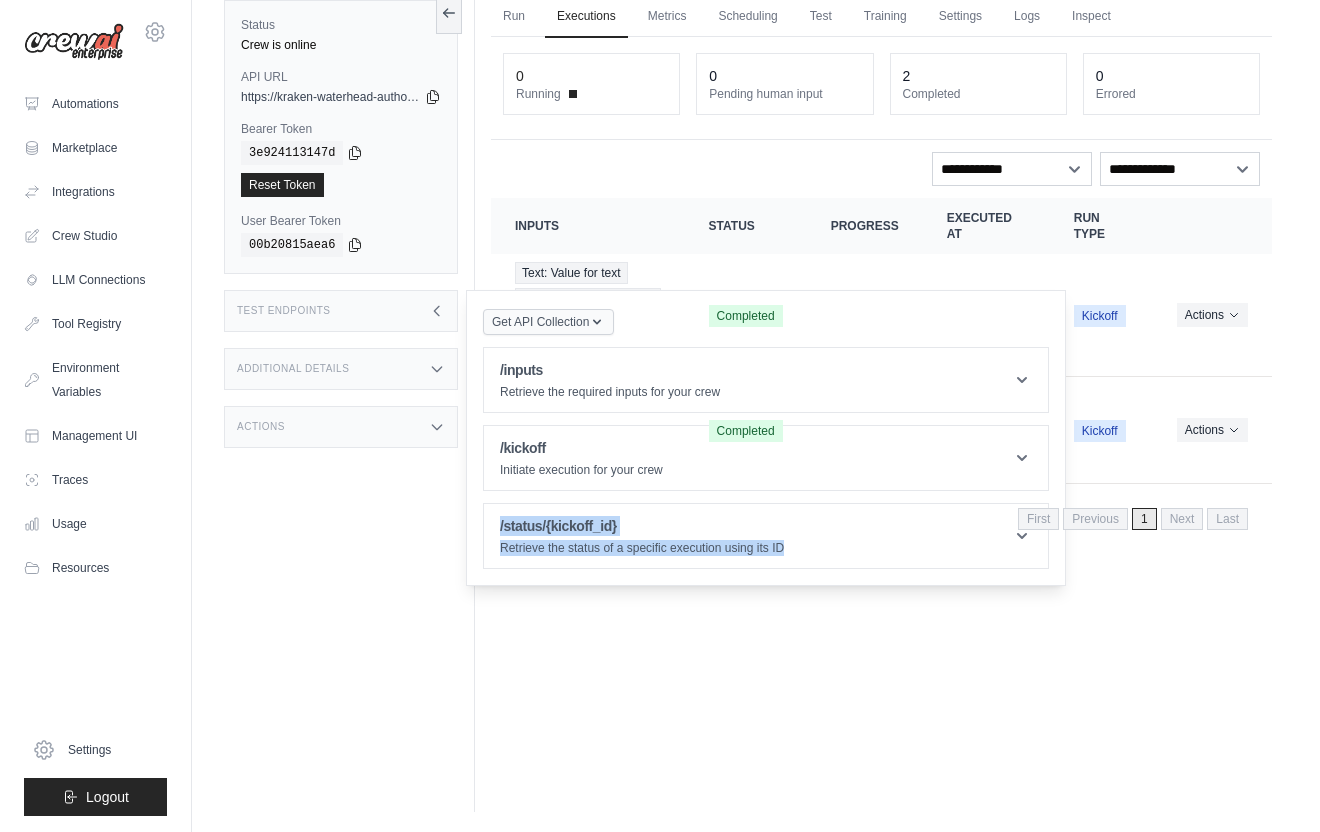 scroll, scrollTop: 0, scrollLeft: 0, axis: both 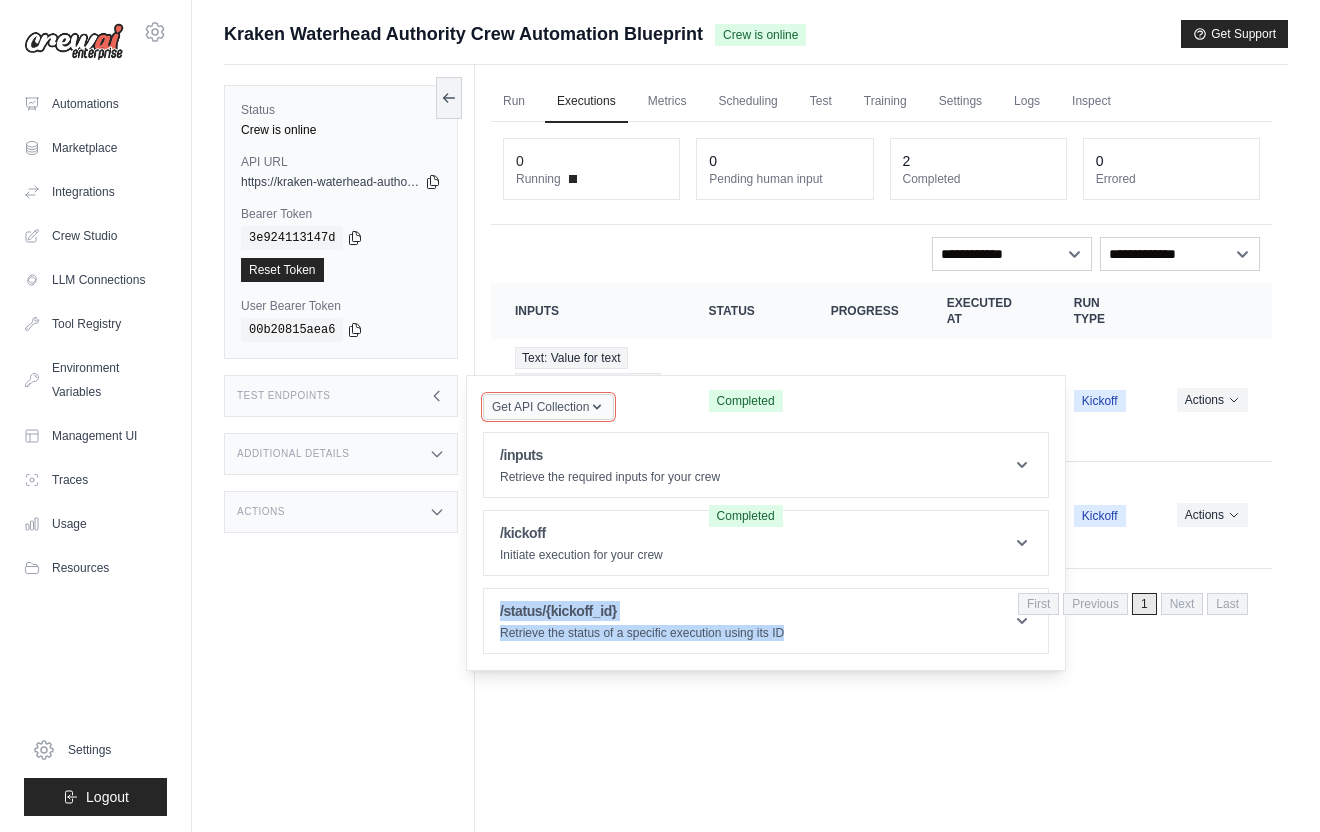 click on "Get API Collection" at bounding box center (540, 407) 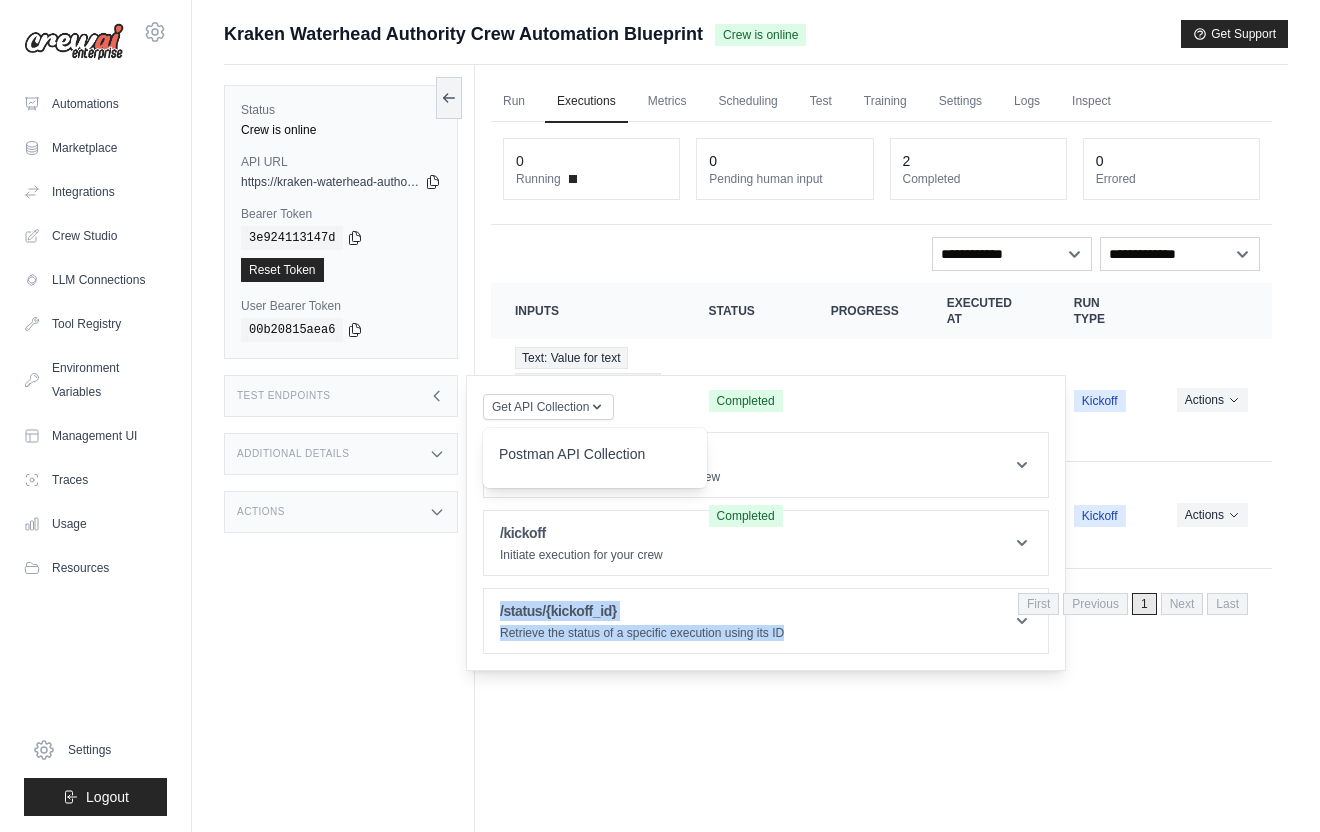 click on "Postman API Collection" at bounding box center (595, 460) 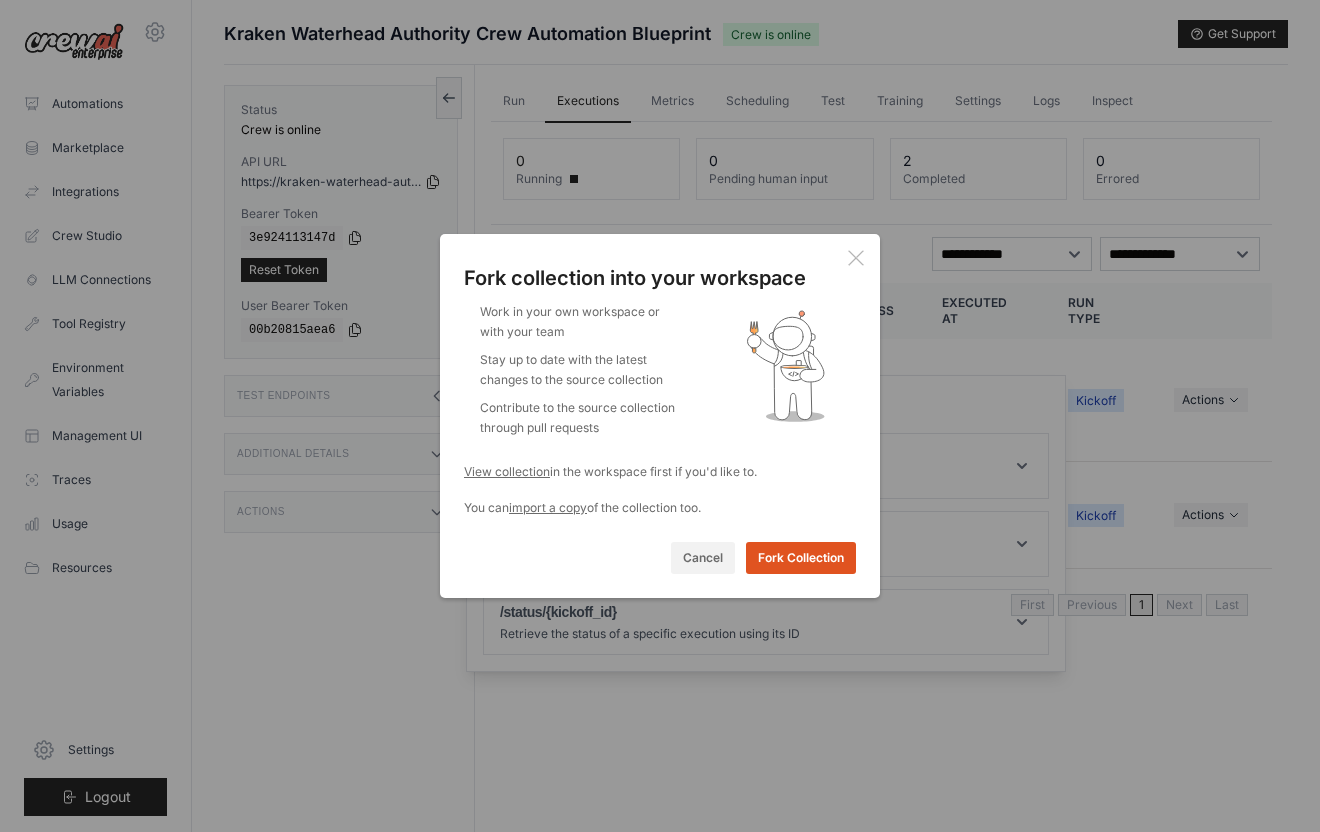 click on "Fork Collection" at bounding box center (801, 558) 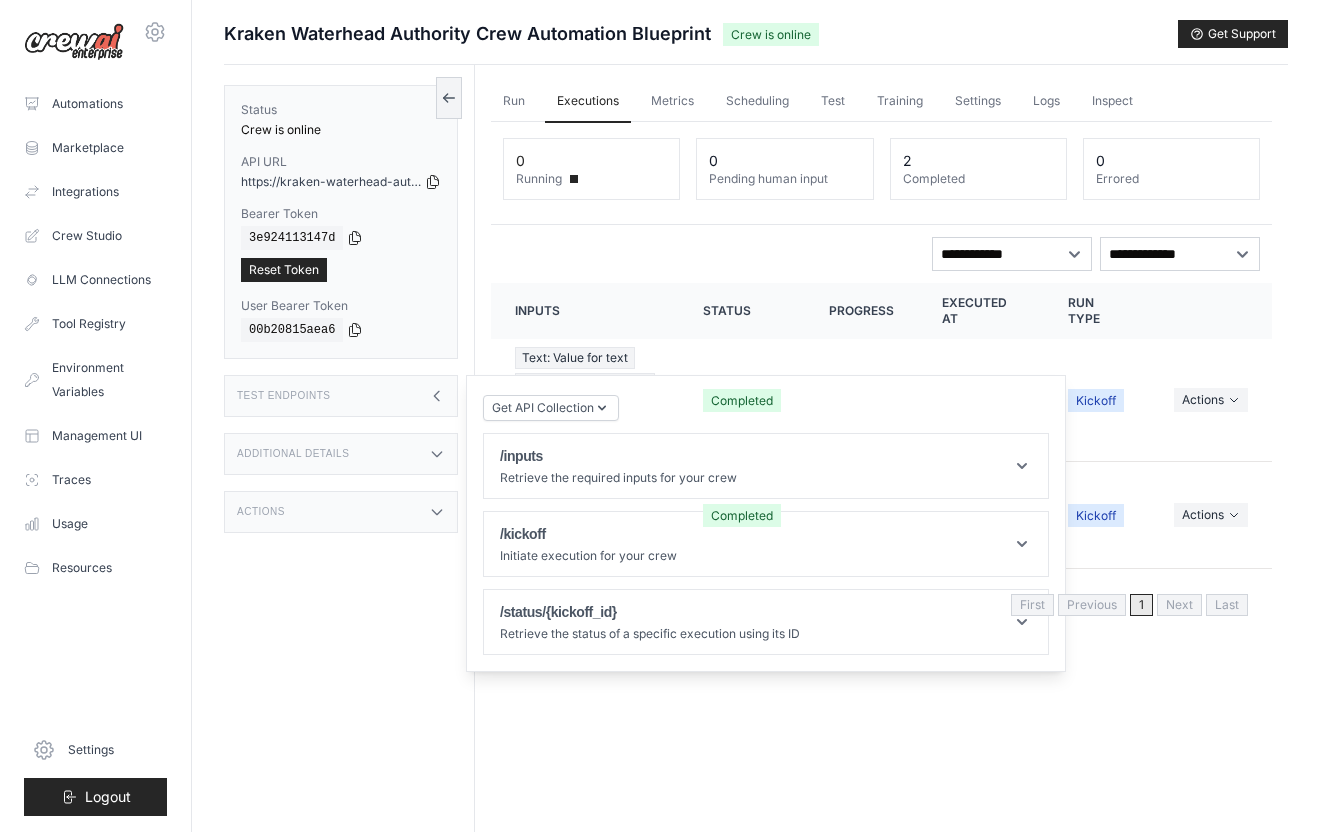 click on "Status
Crew is online
API URL
copied
https://kraken-waterhead-authority-crew-automation--cba66fd1.crewai.com
Bearer Token
copied
3e924113147d
Reset Token
User Bearer Token" at bounding box center (349, 481) 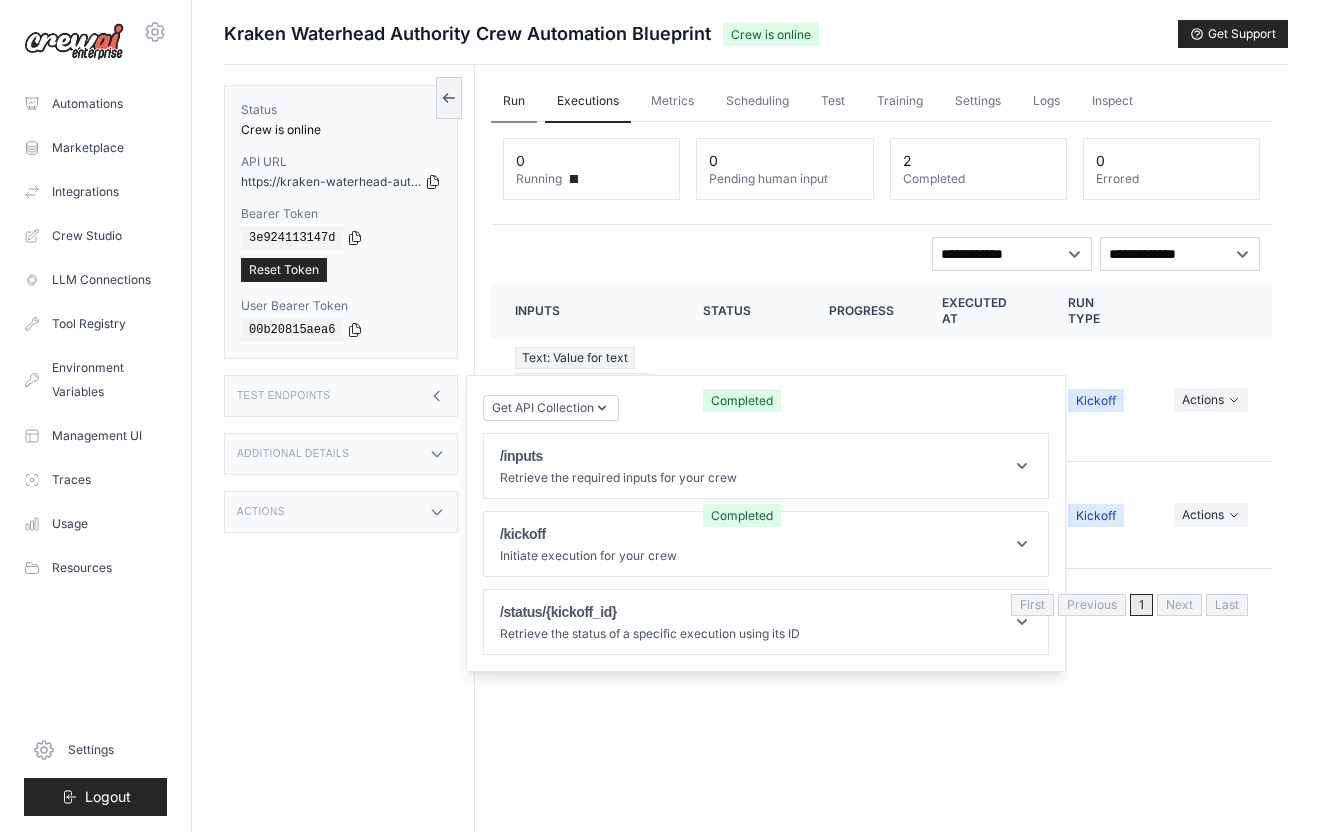 click on "Run" at bounding box center [514, 102] 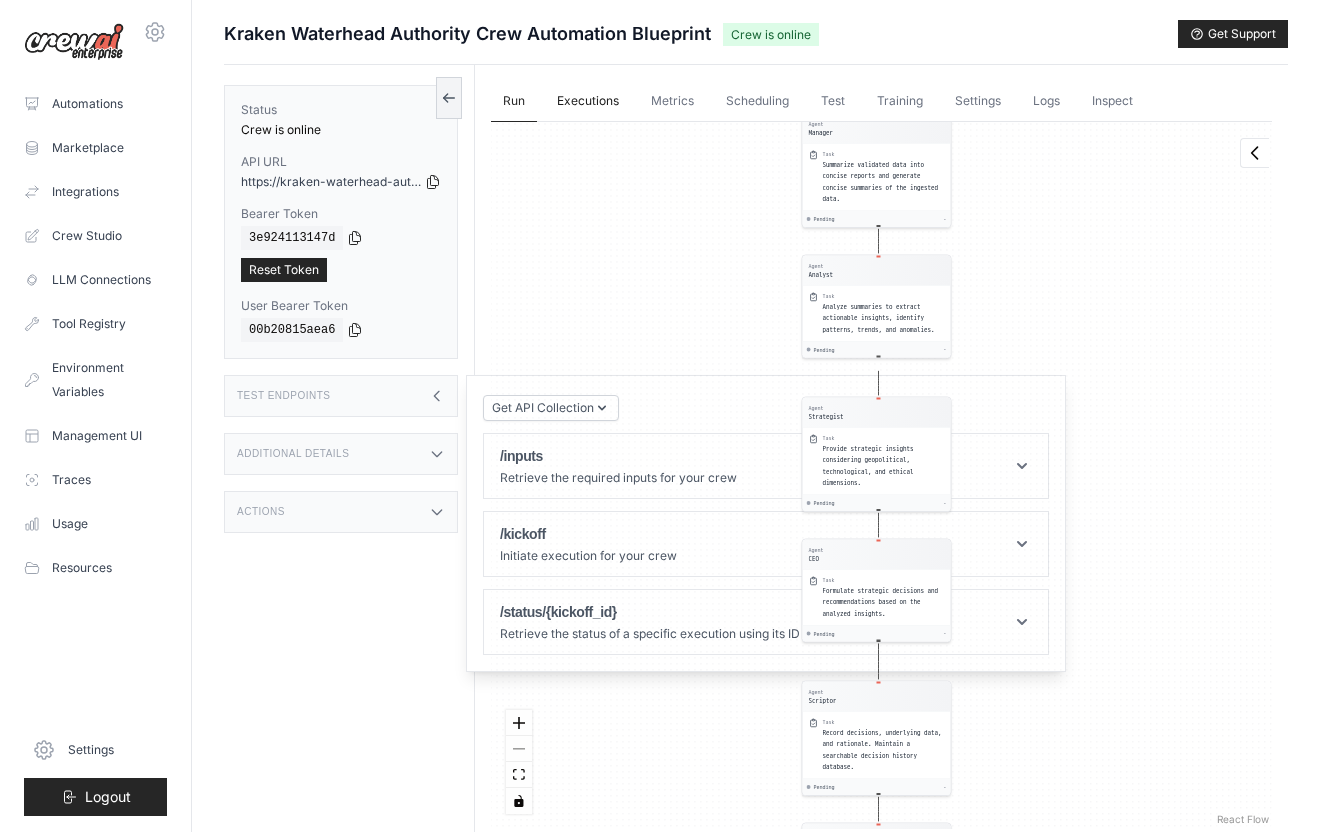 click on "Executions" at bounding box center [588, 102] 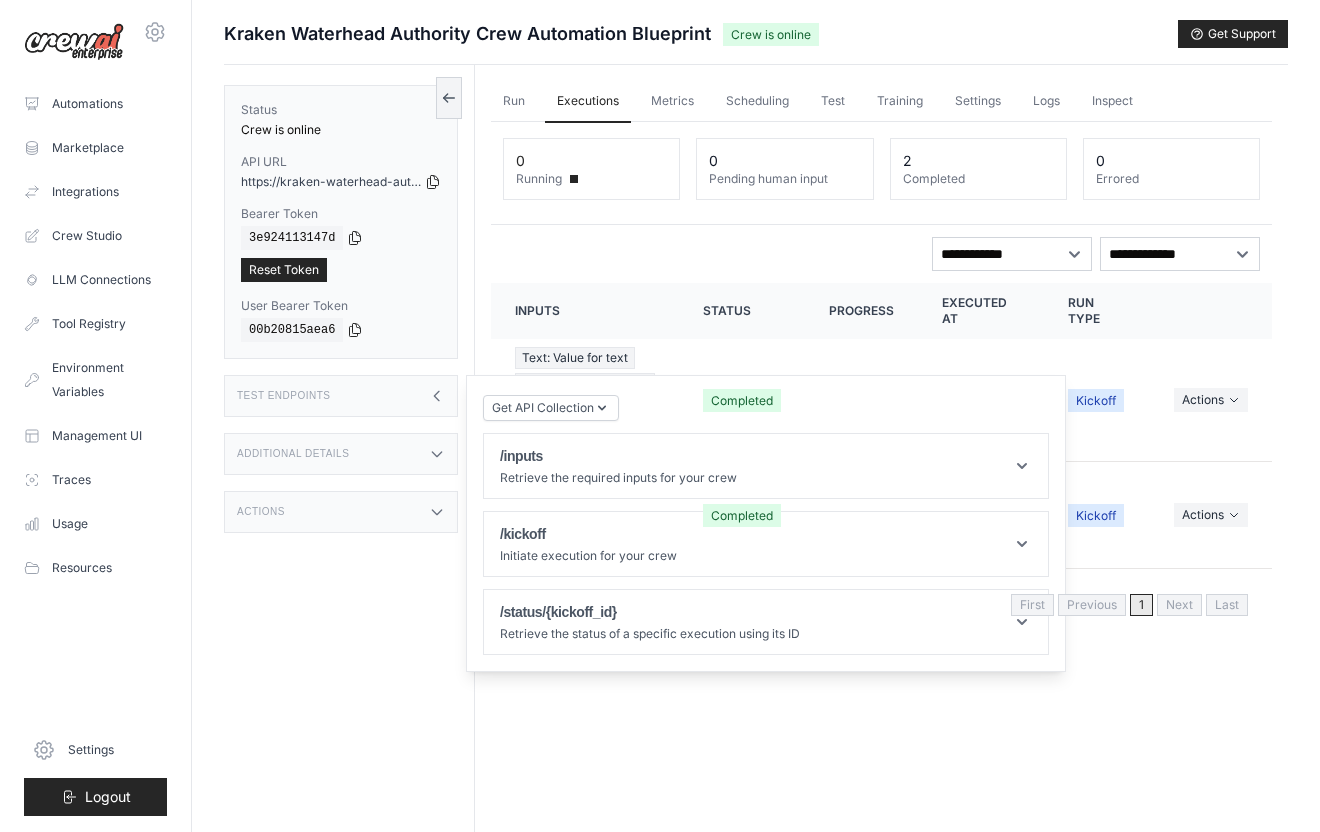 click on "Test Endpoints" at bounding box center (341, 396) 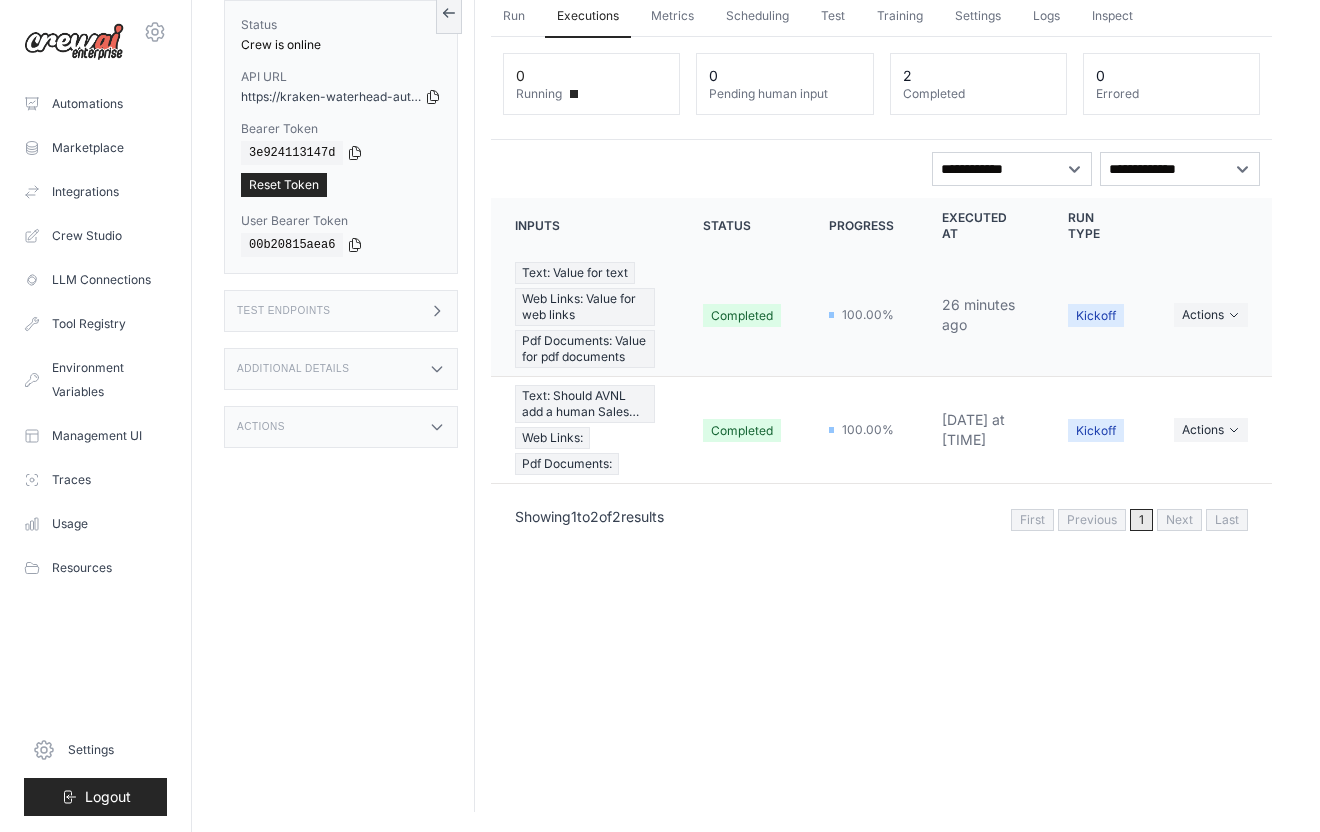 scroll, scrollTop: 0, scrollLeft: 0, axis: both 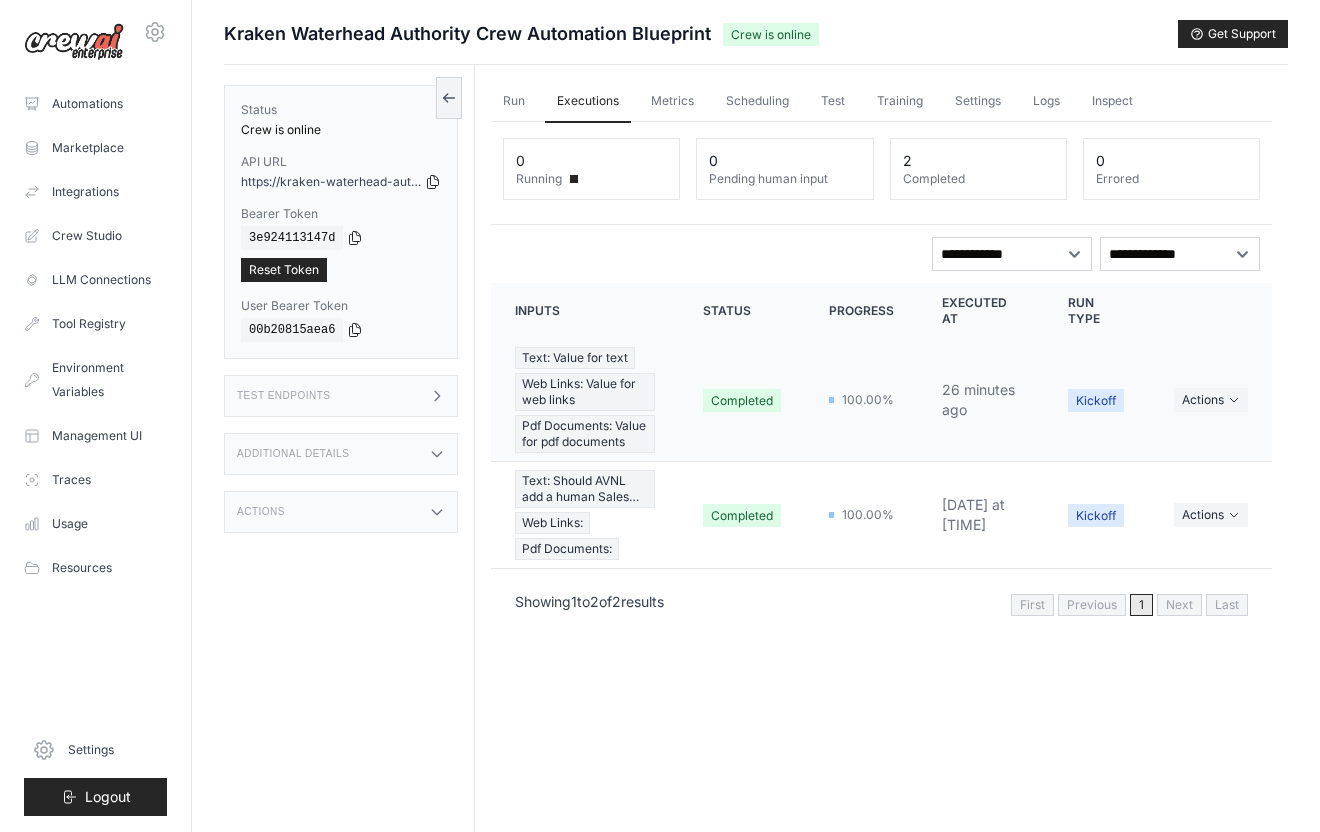 click on "Completed" at bounding box center (742, 400) 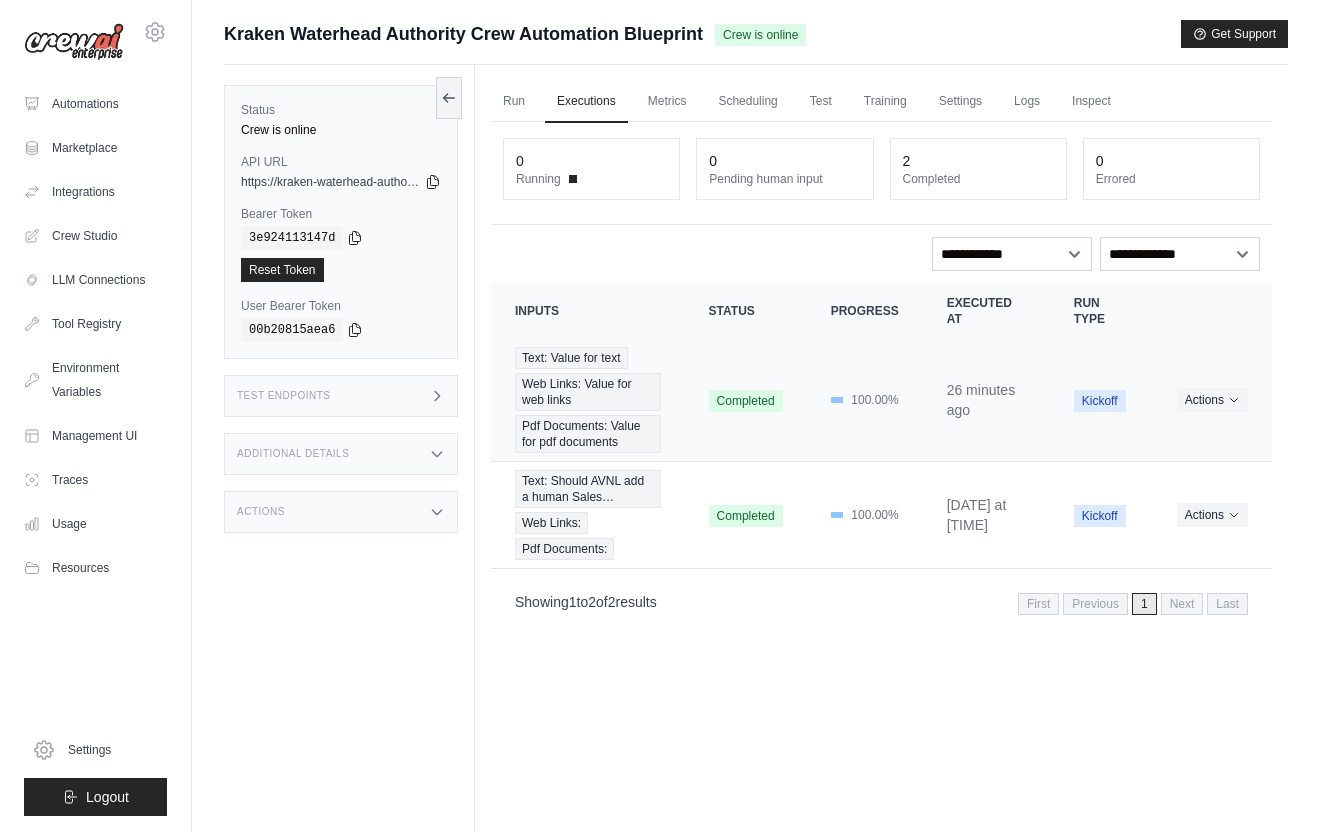 scroll, scrollTop: 0, scrollLeft: 0, axis: both 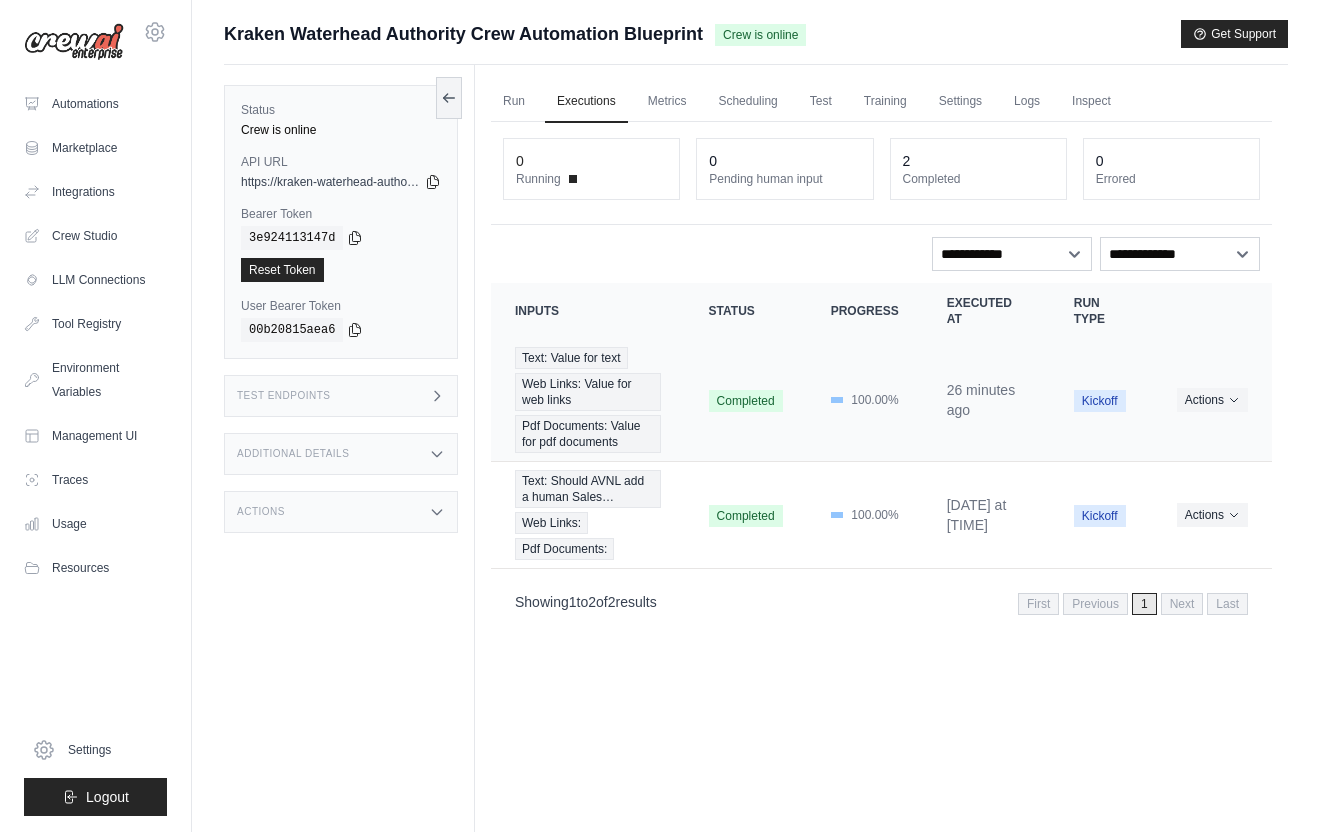 click on "Completed" at bounding box center [746, 400] 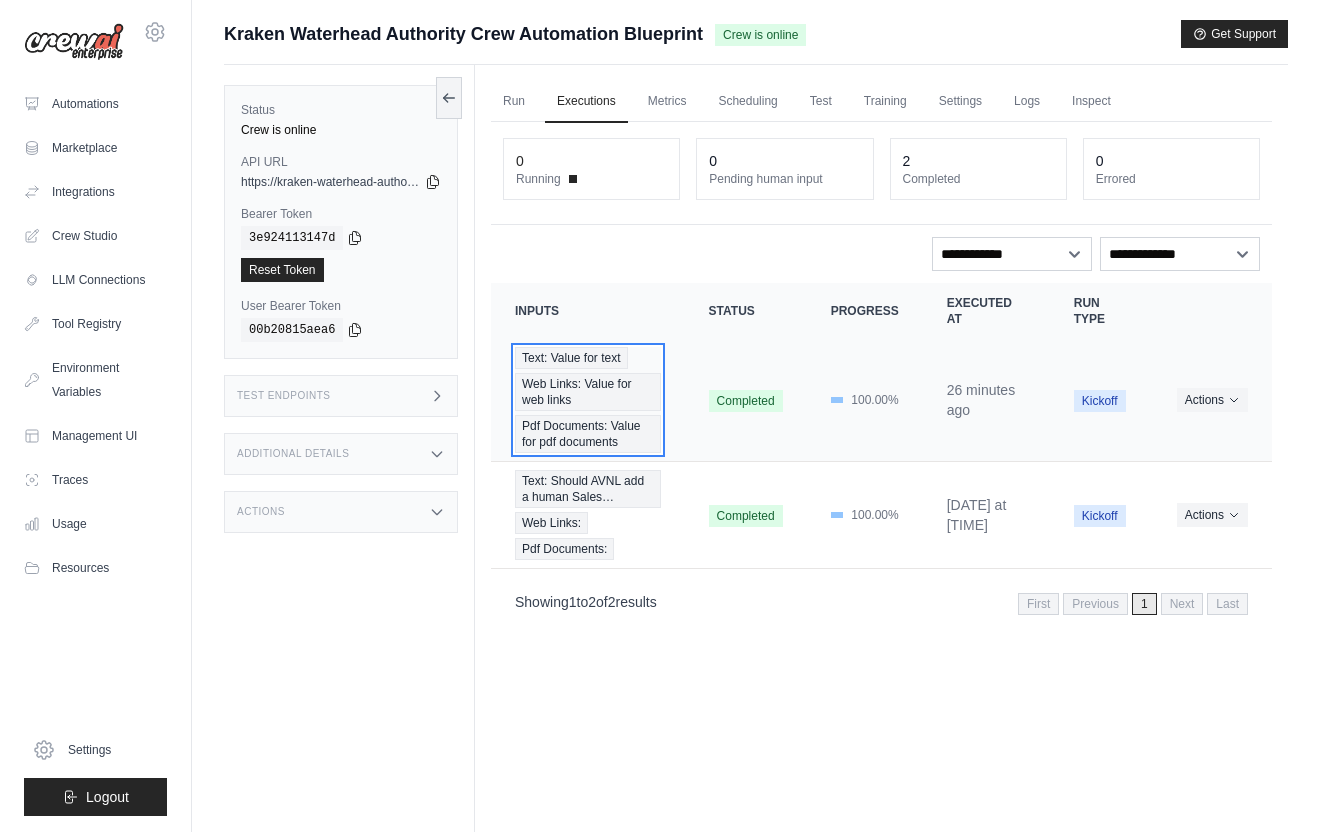 click on "Web Links:
Value for web links" at bounding box center (588, 392) 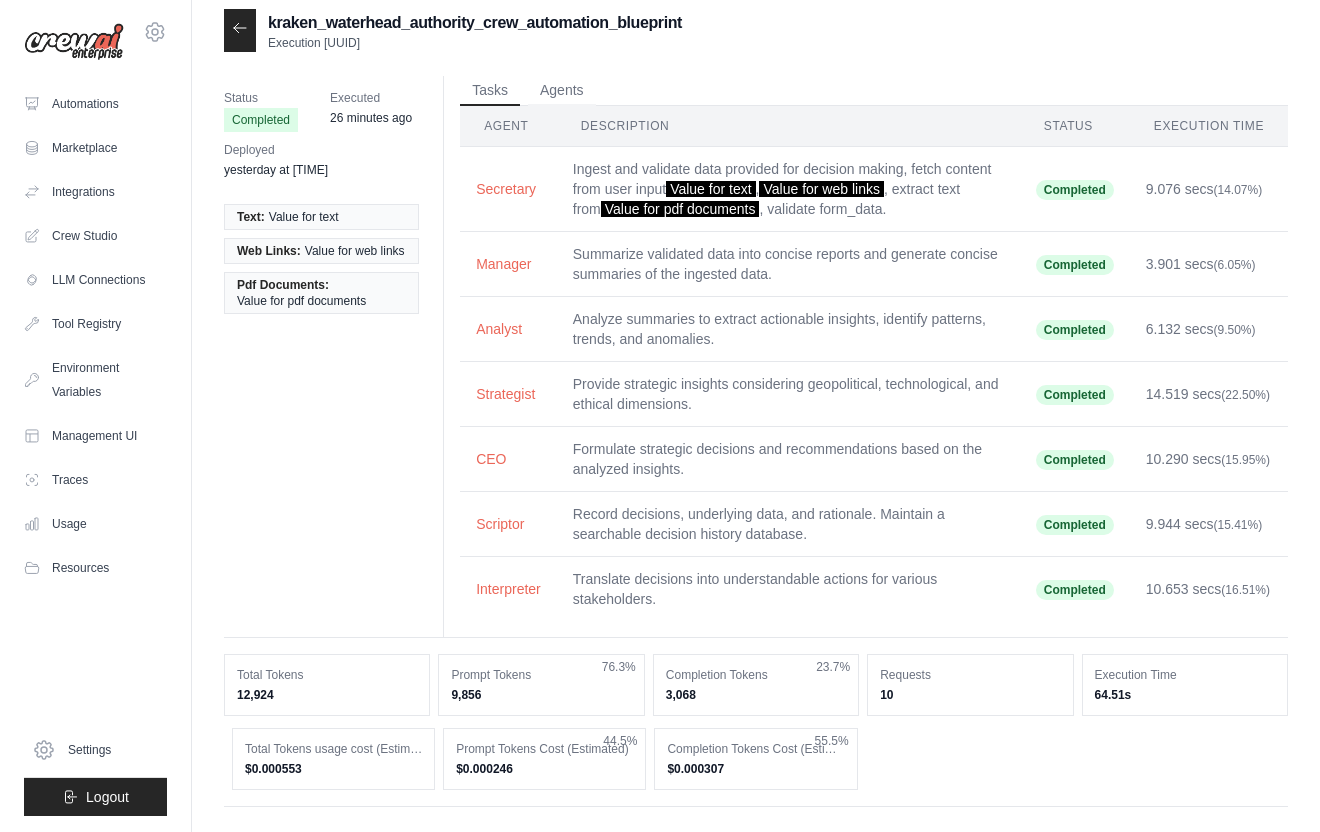 scroll, scrollTop: 0, scrollLeft: 0, axis: both 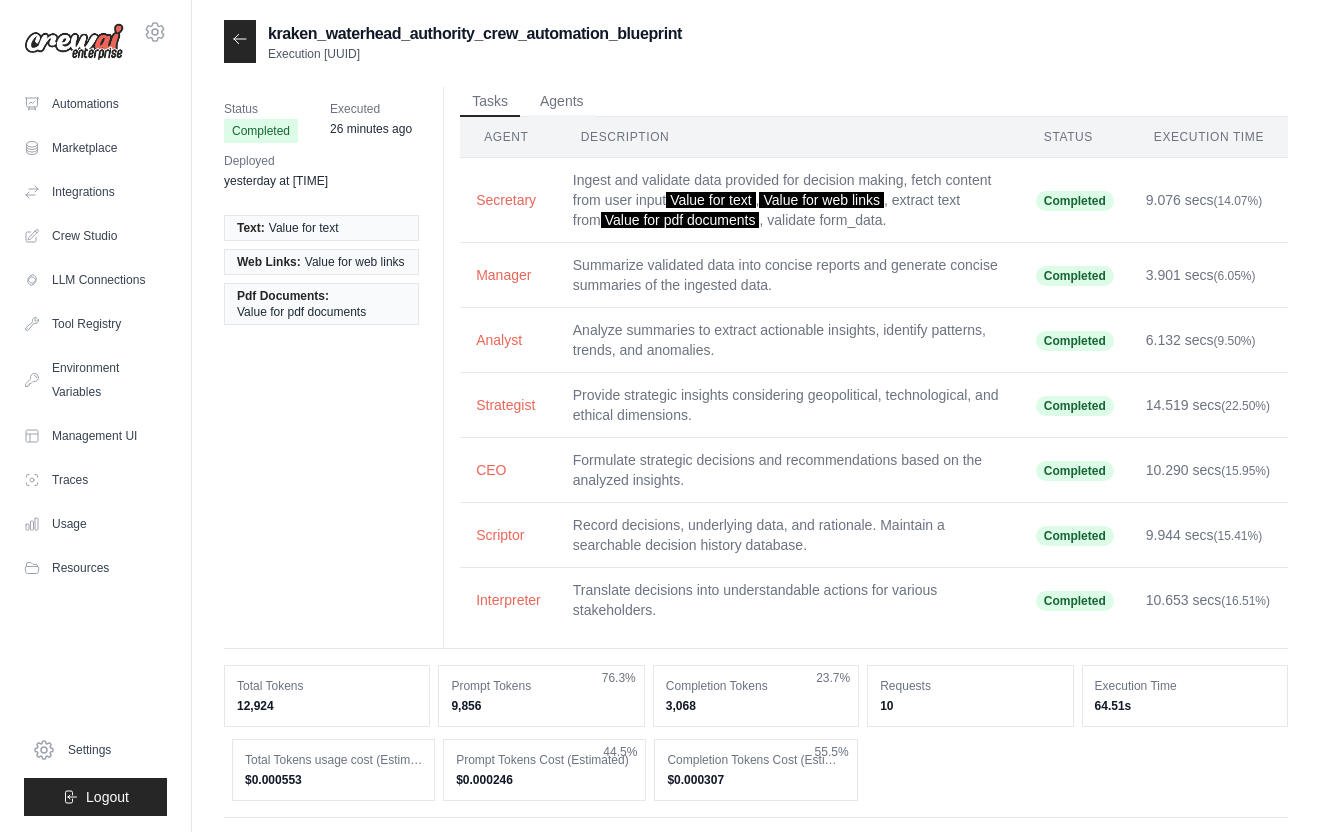 click at bounding box center (240, 41) 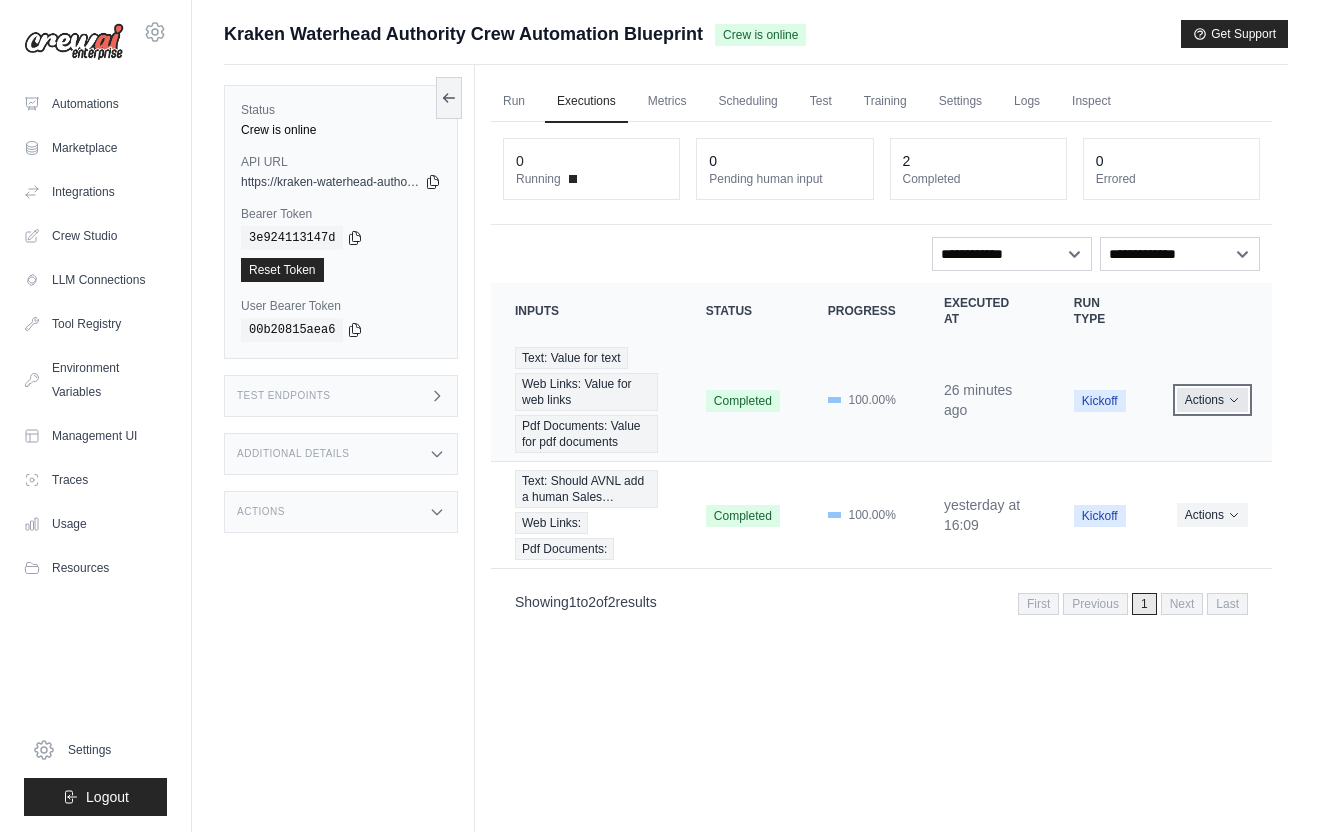 click on "Actions" at bounding box center [1212, 400] 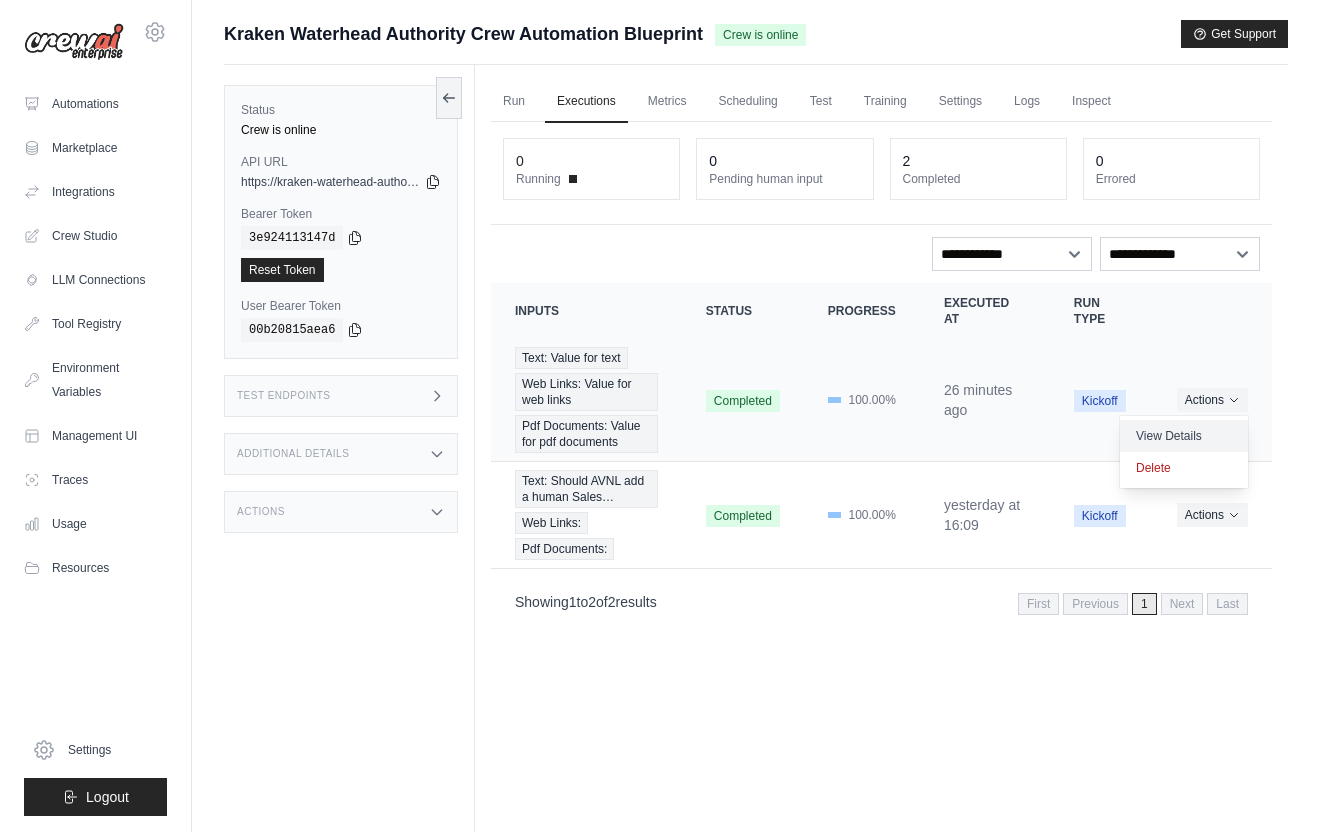 click on "View Details" at bounding box center [1184, 436] 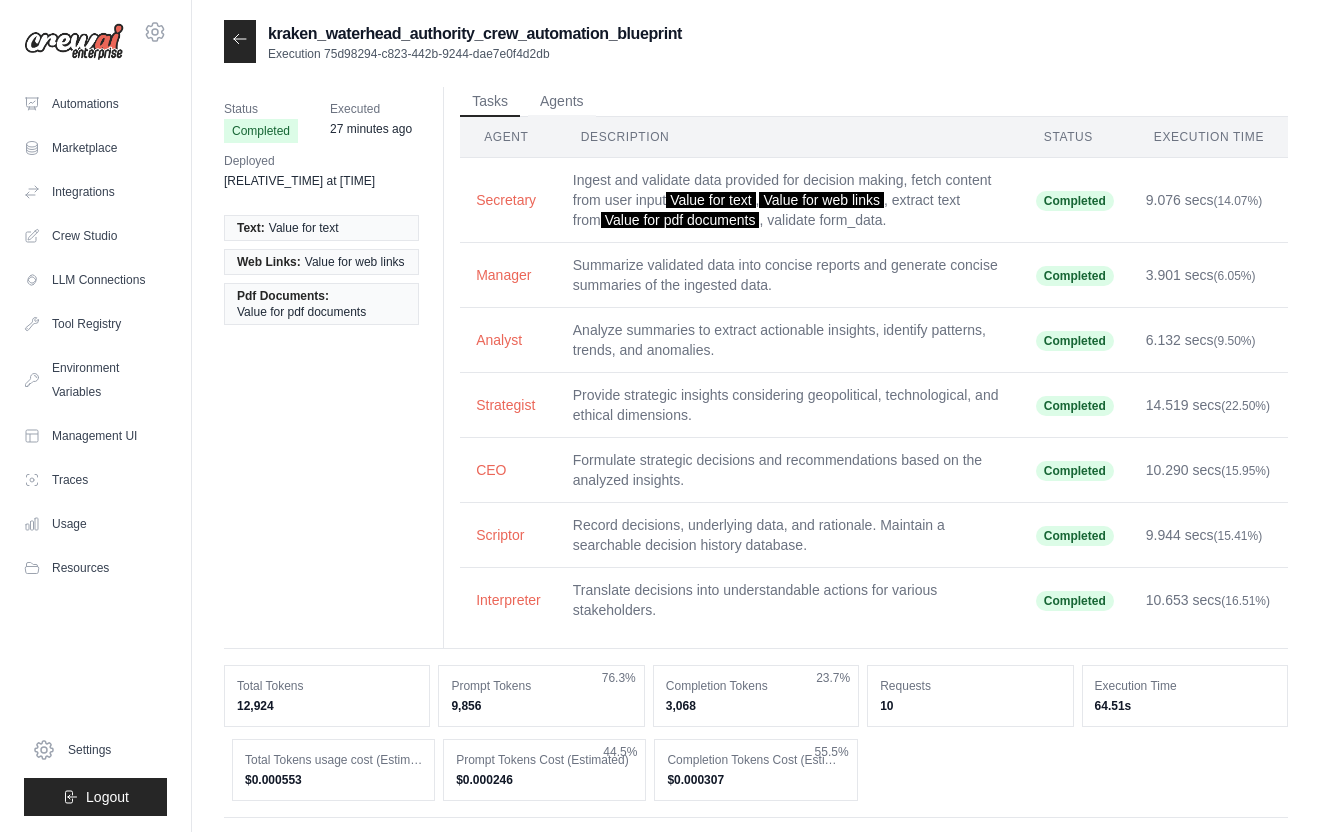scroll, scrollTop: 0, scrollLeft: 0, axis: both 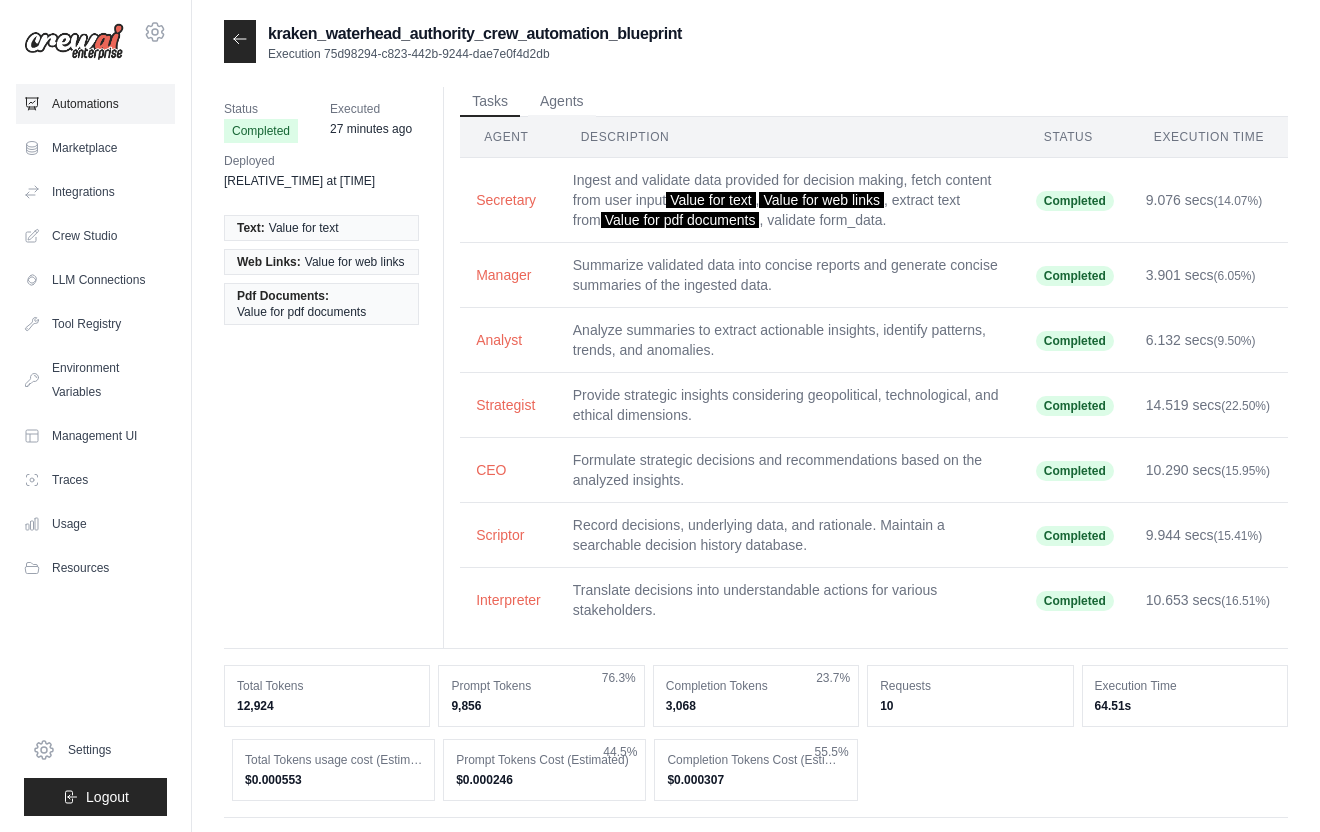click on "Automations" at bounding box center [95, 104] 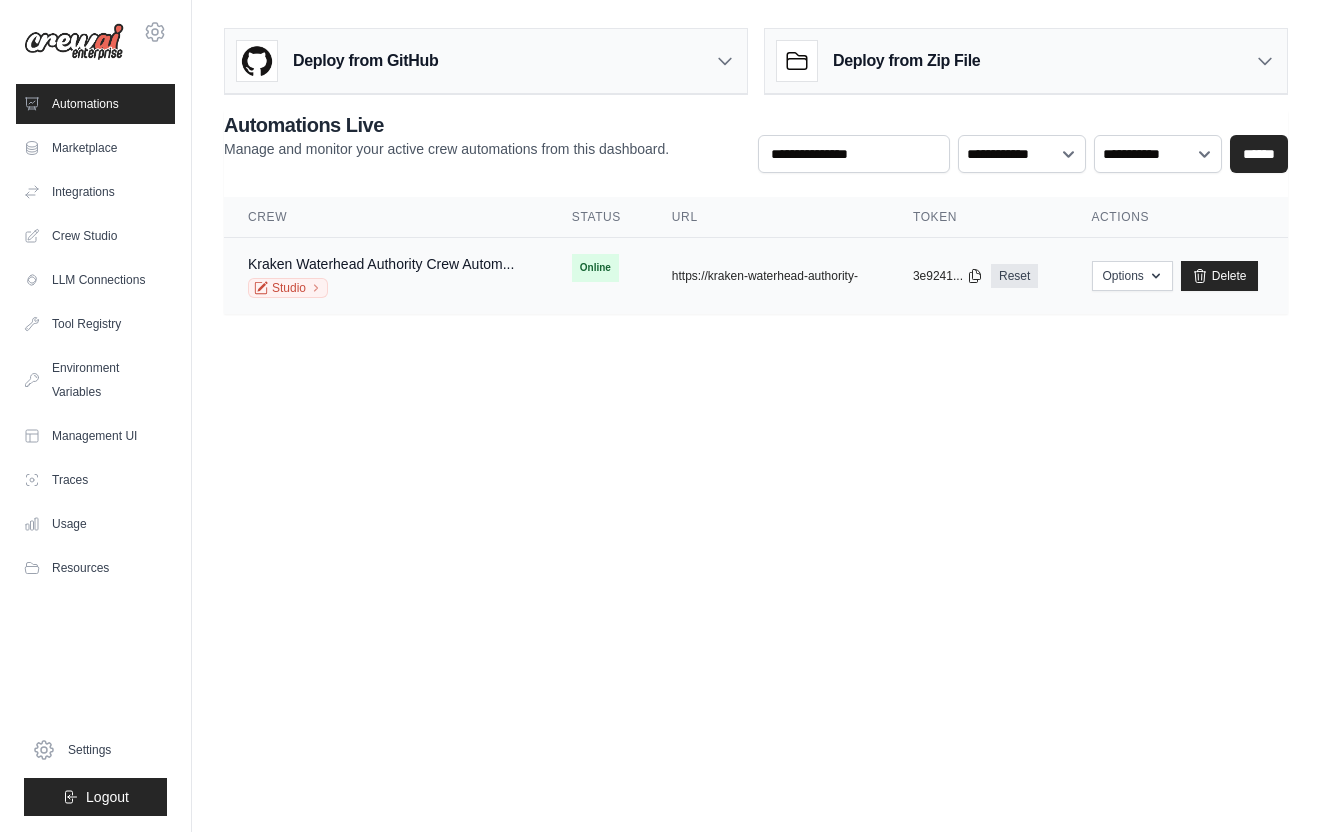 click on "Kraken Waterhead Authority Crew Autom...
Studio" at bounding box center (381, 276) 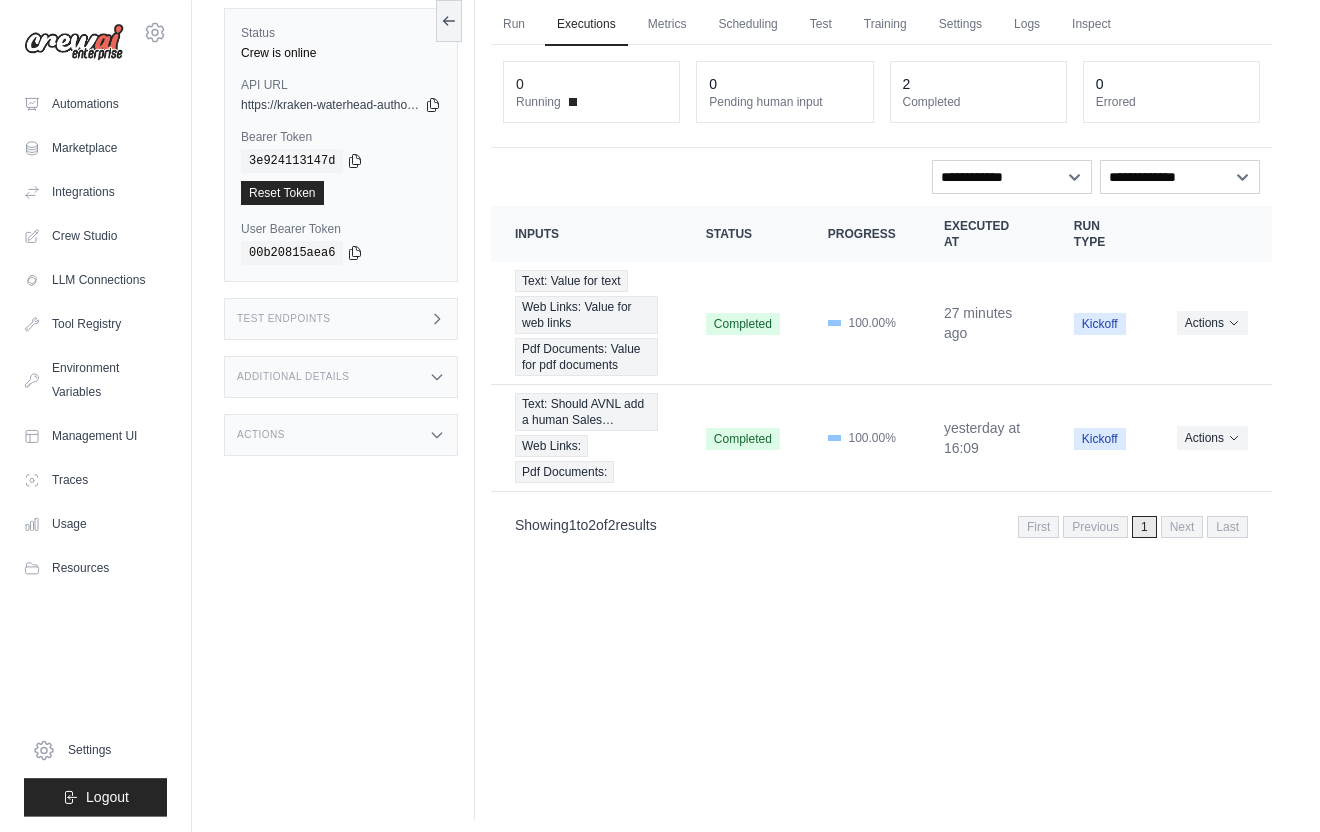 scroll, scrollTop: 85, scrollLeft: 0, axis: vertical 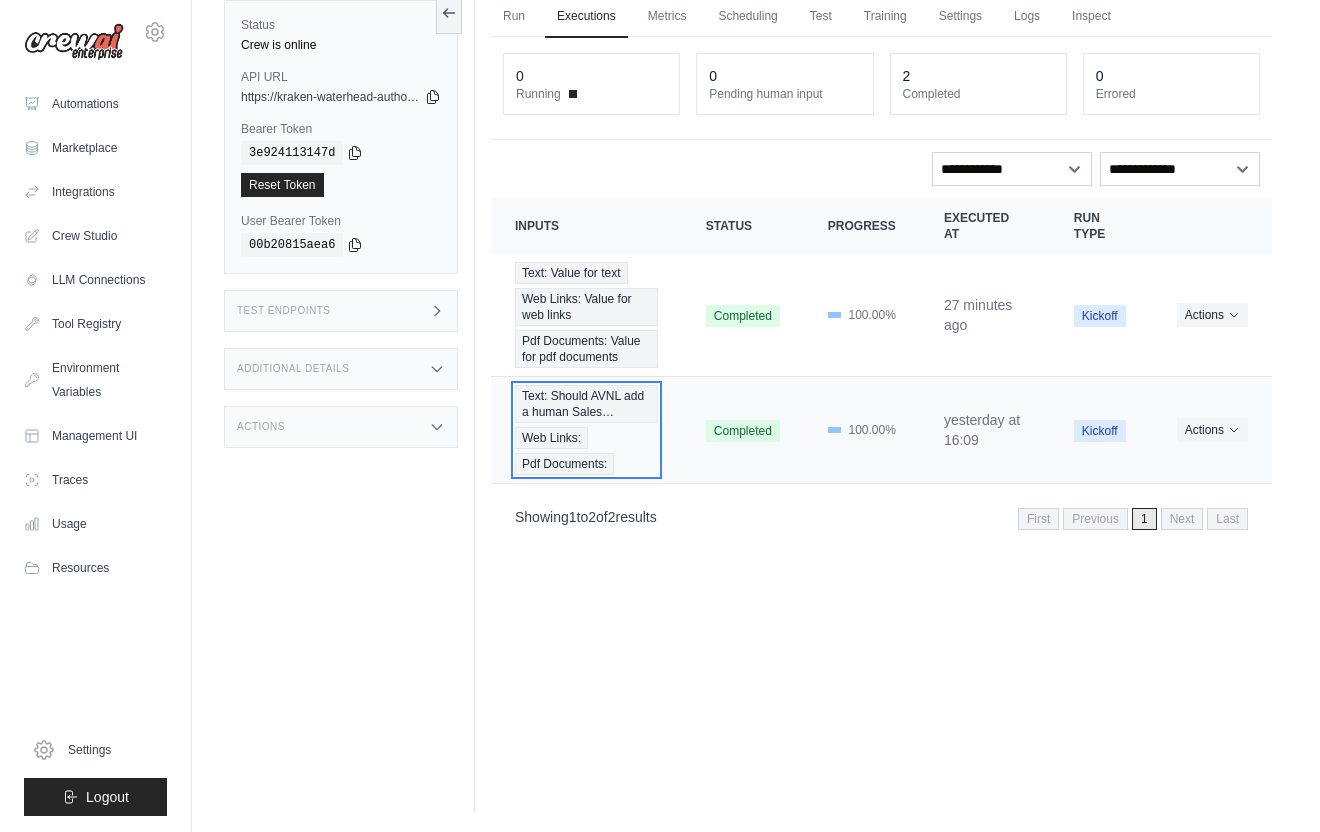 click on "Text:
Should AVNL add a human Sales…" at bounding box center [586, 404] 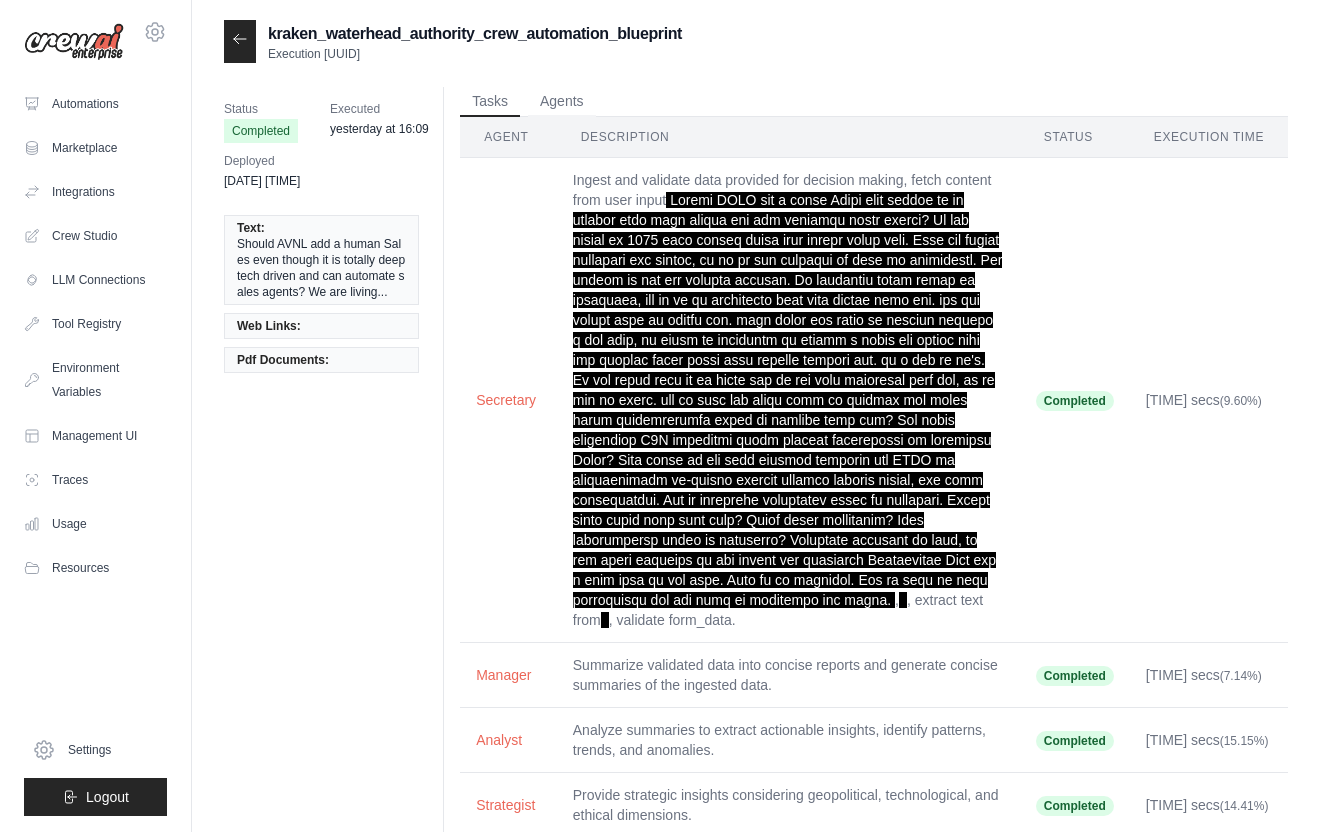 scroll, scrollTop: 0, scrollLeft: 0, axis: both 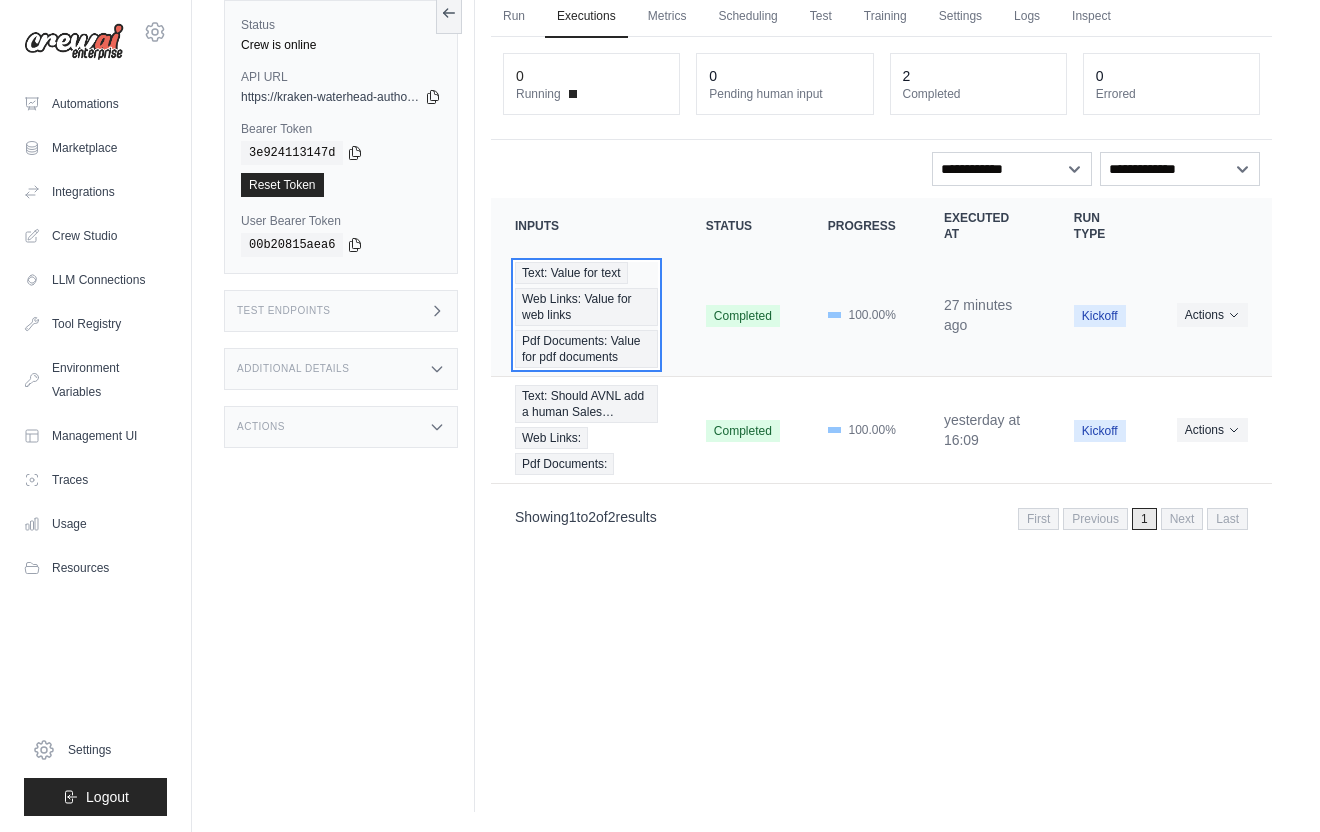 click on "Web Links:
Value for web links" at bounding box center (586, 307) 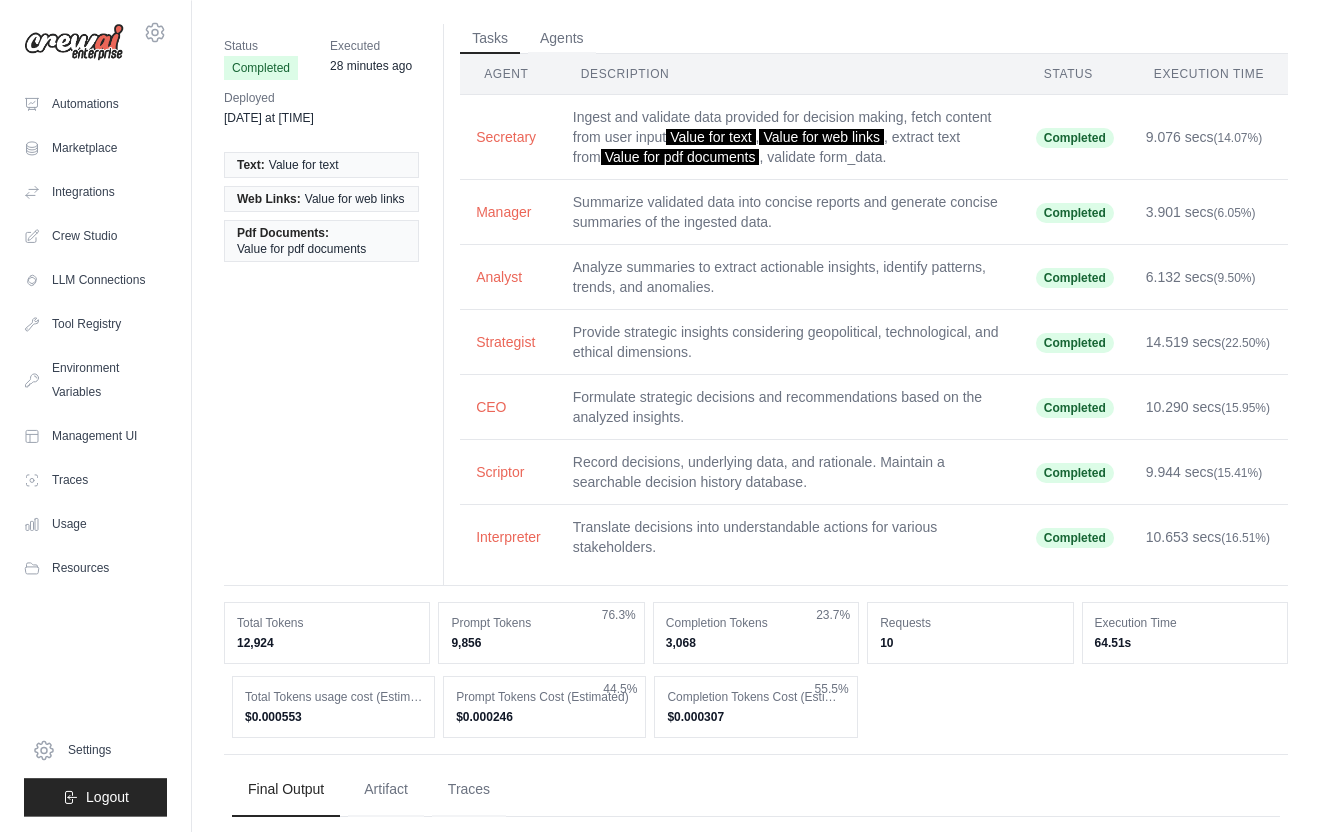 scroll, scrollTop: 0, scrollLeft: 0, axis: both 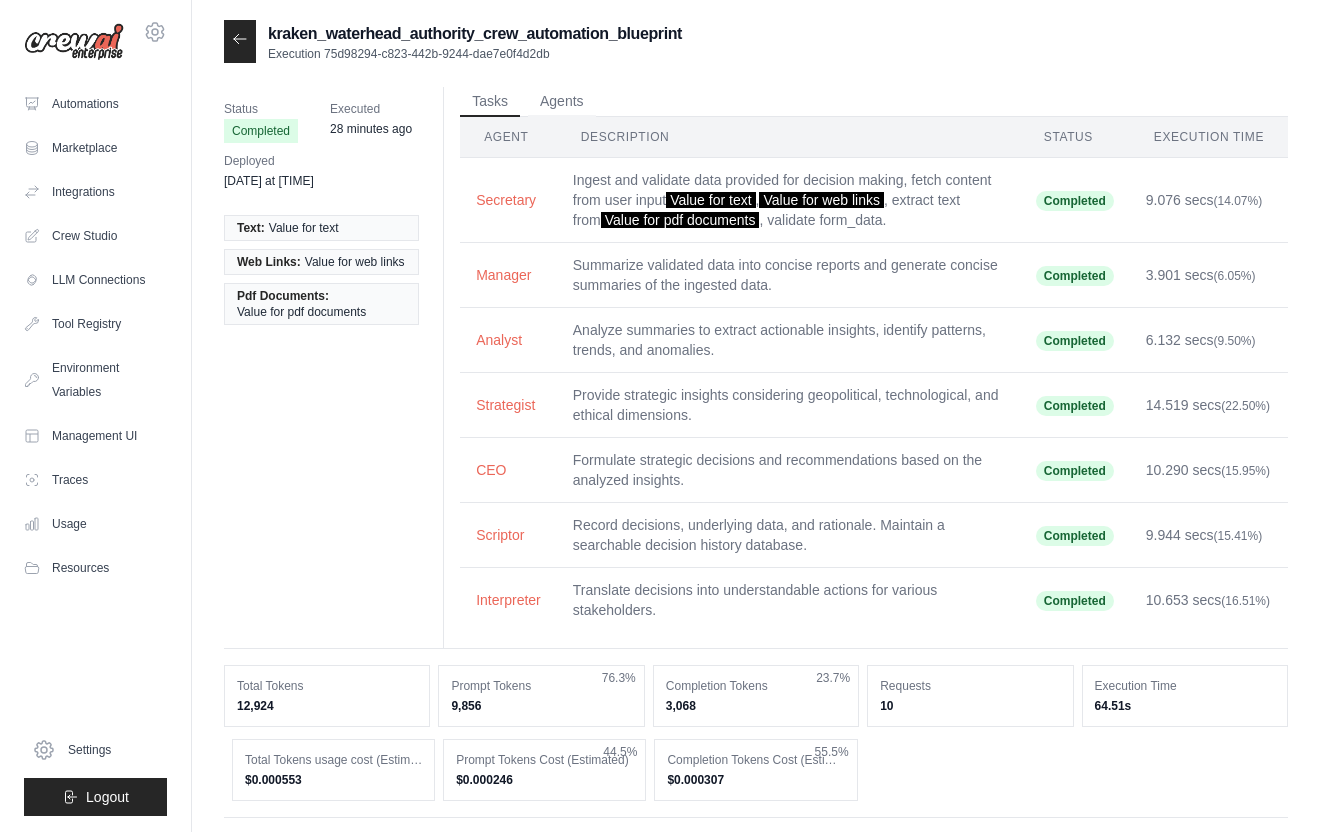 click 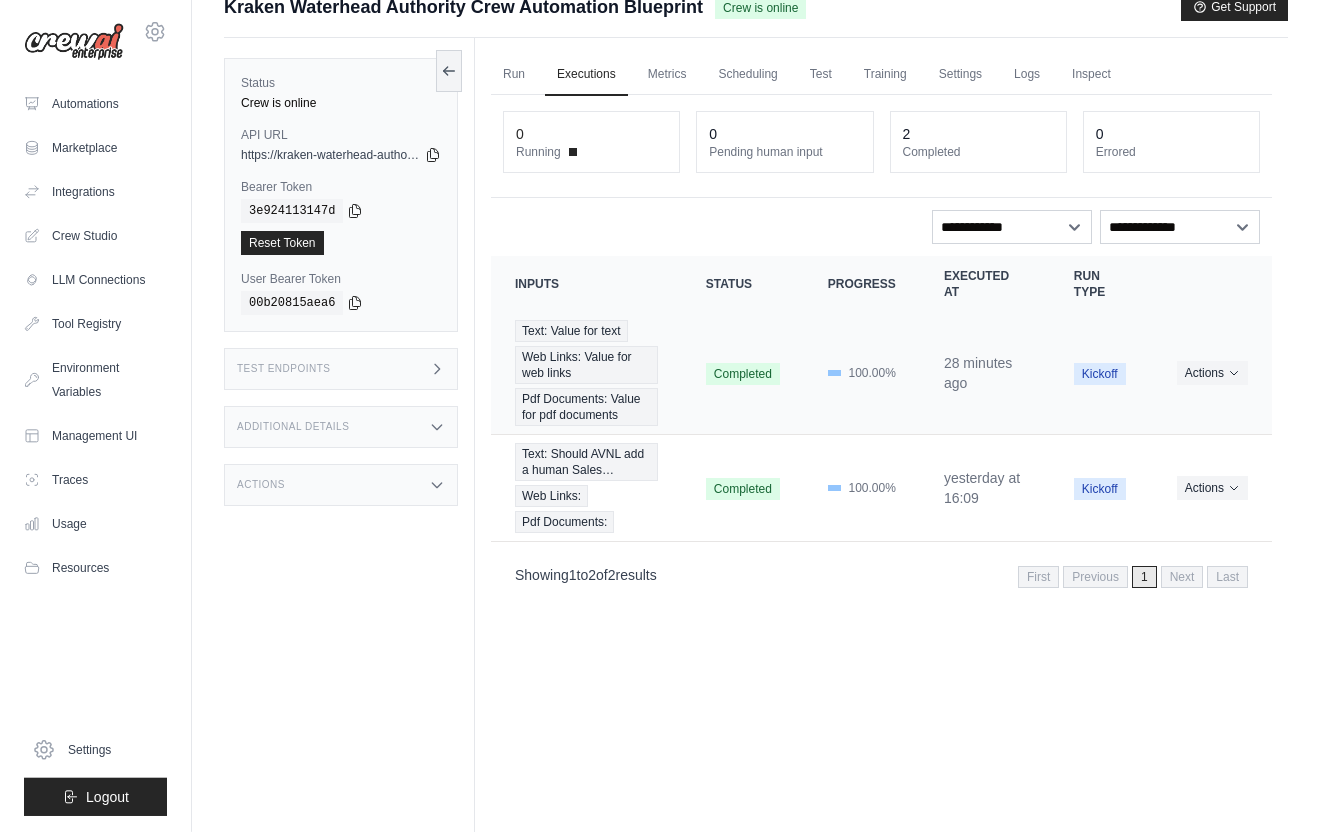scroll, scrollTop: 0, scrollLeft: 0, axis: both 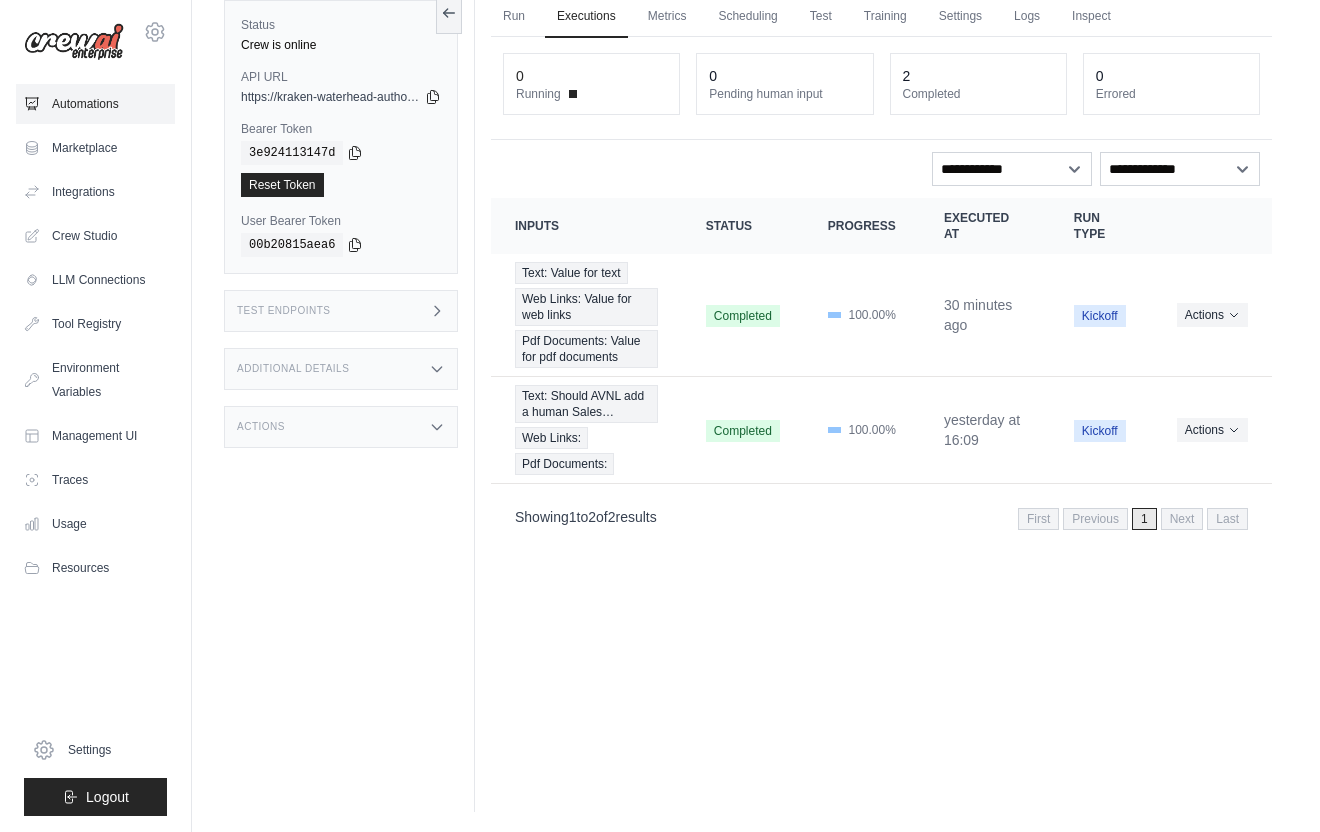 click on "Automations" at bounding box center [95, 104] 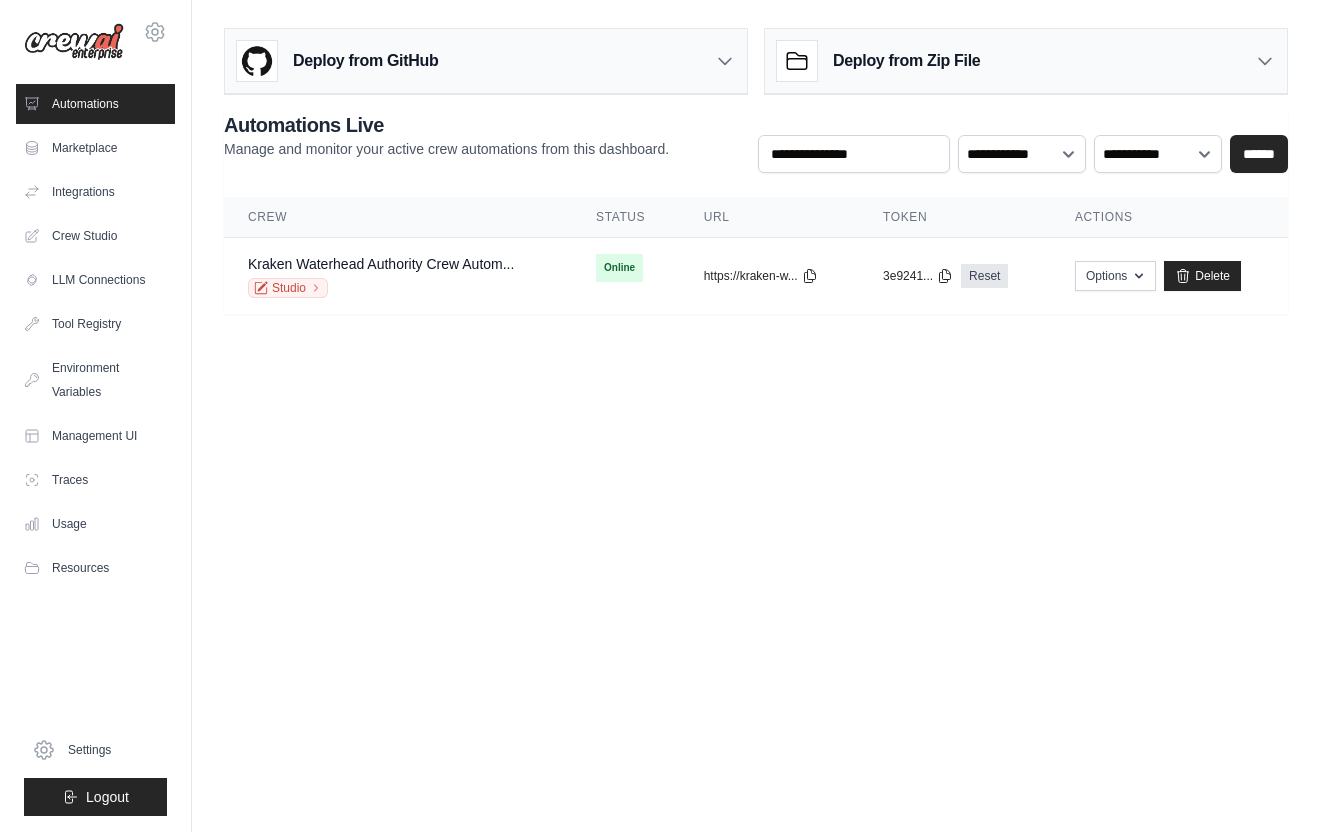 scroll, scrollTop: 0, scrollLeft: 0, axis: both 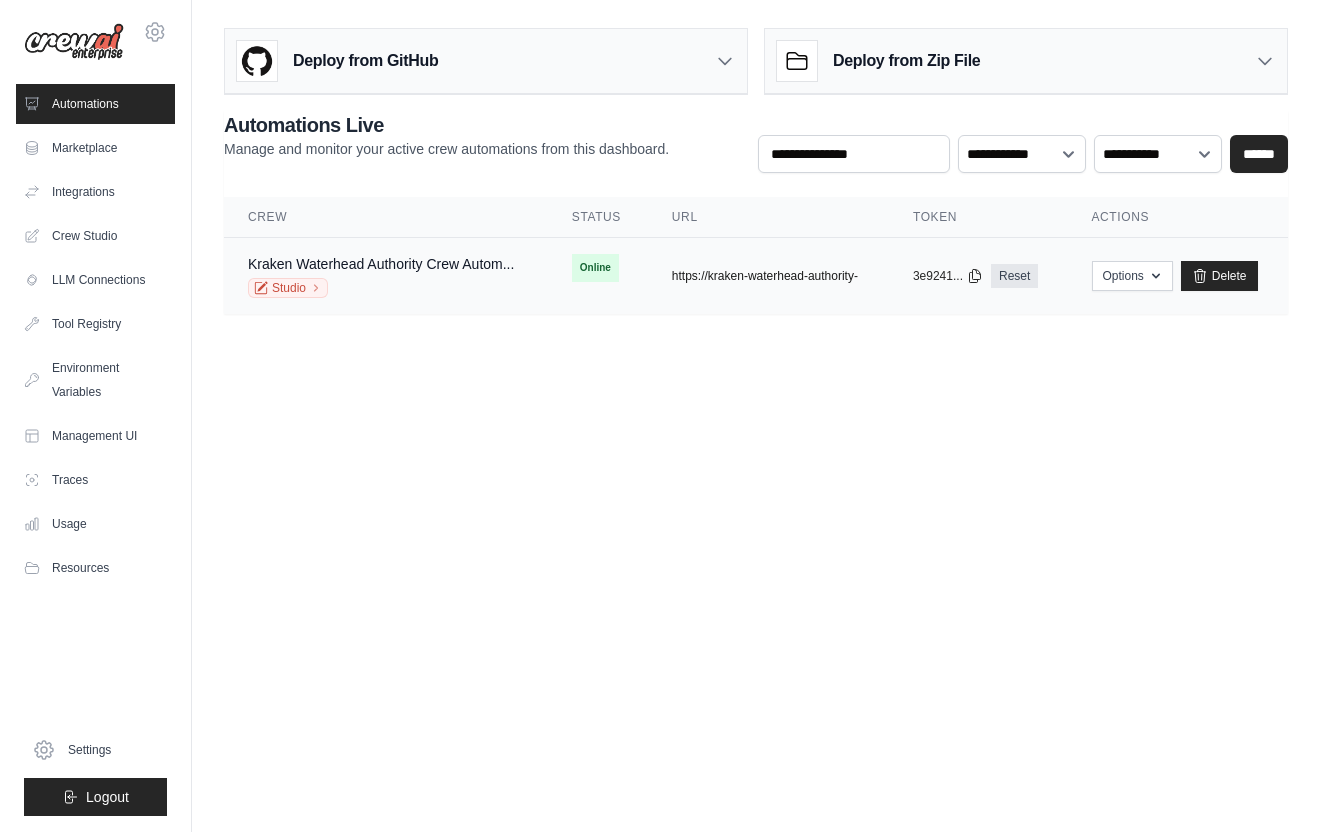 click on "https://kraken-waterhead-authority-" at bounding box center (765, 276) 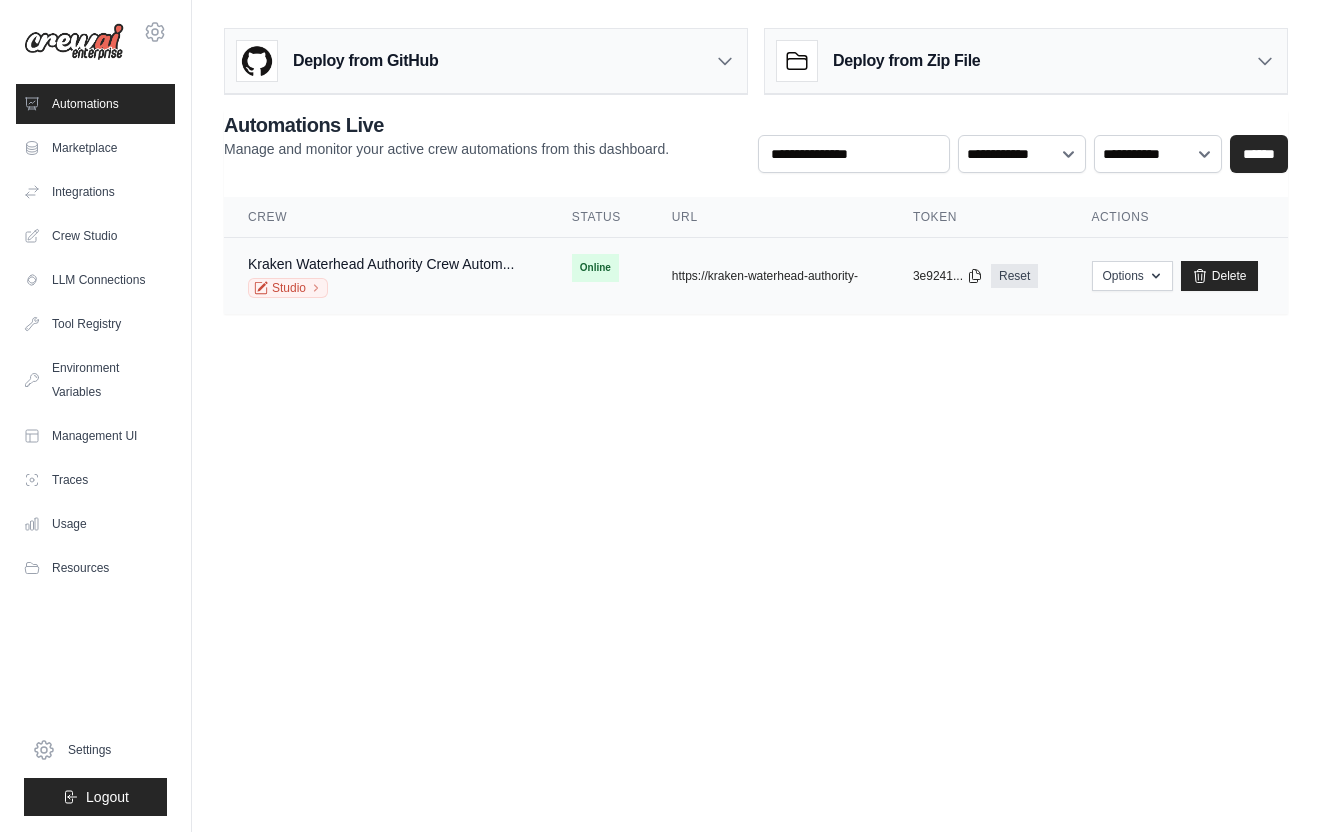 click on "copied
https://kraken-waterhead-authority-" at bounding box center [768, 276] 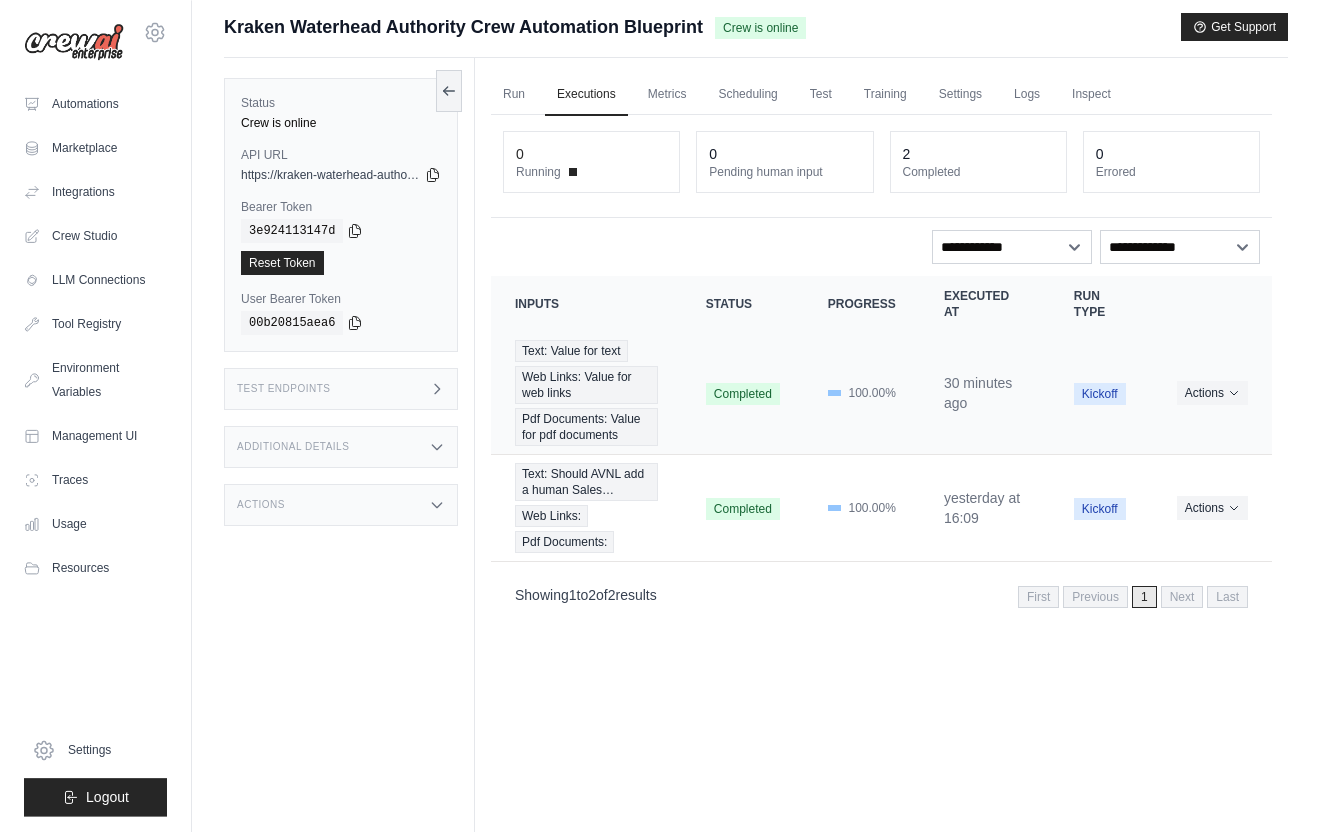 scroll, scrollTop: 85, scrollLeft: 0, axis: vertical 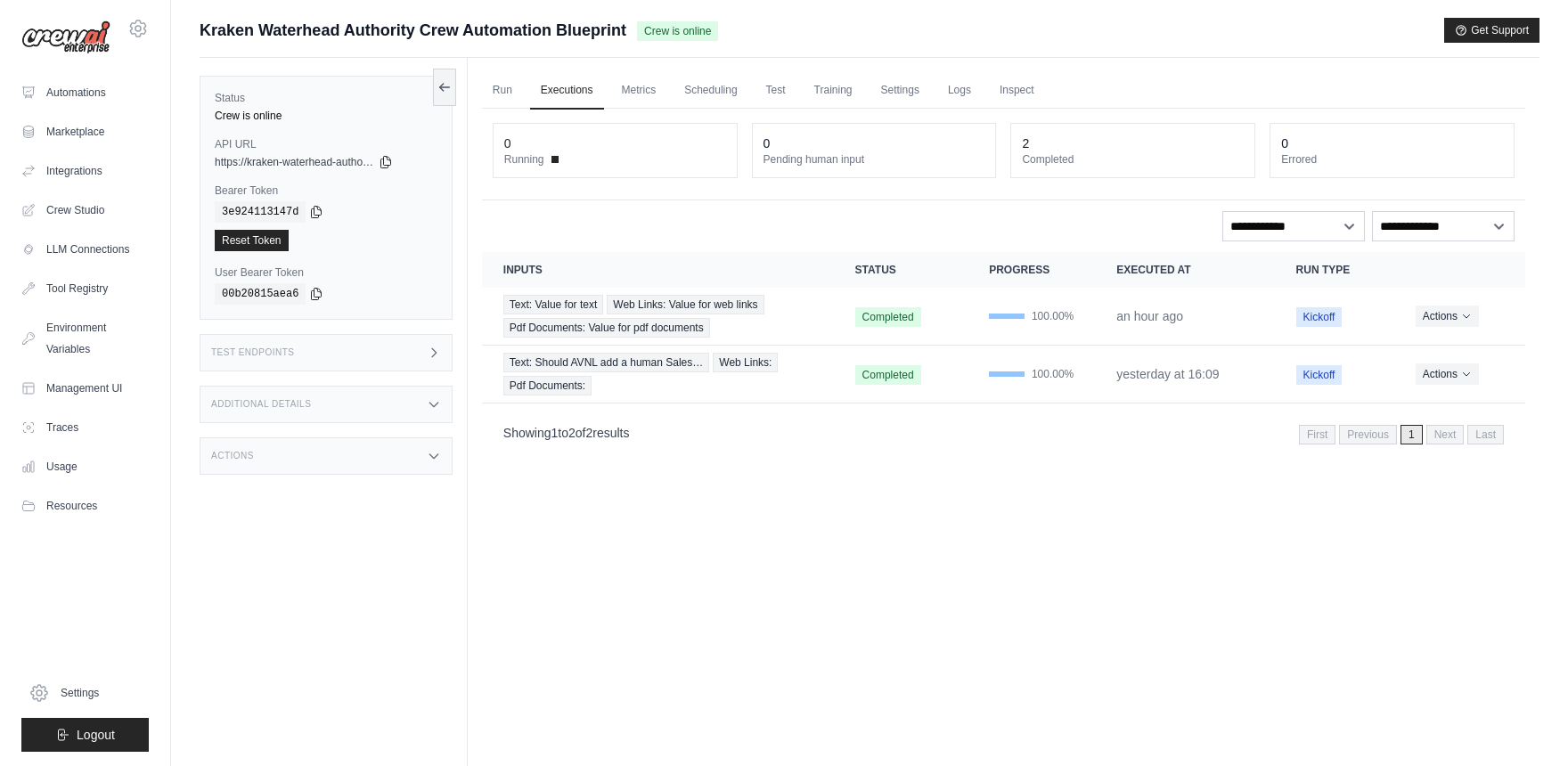 click on "Test Endpoints" at bounding box center [253, 353] 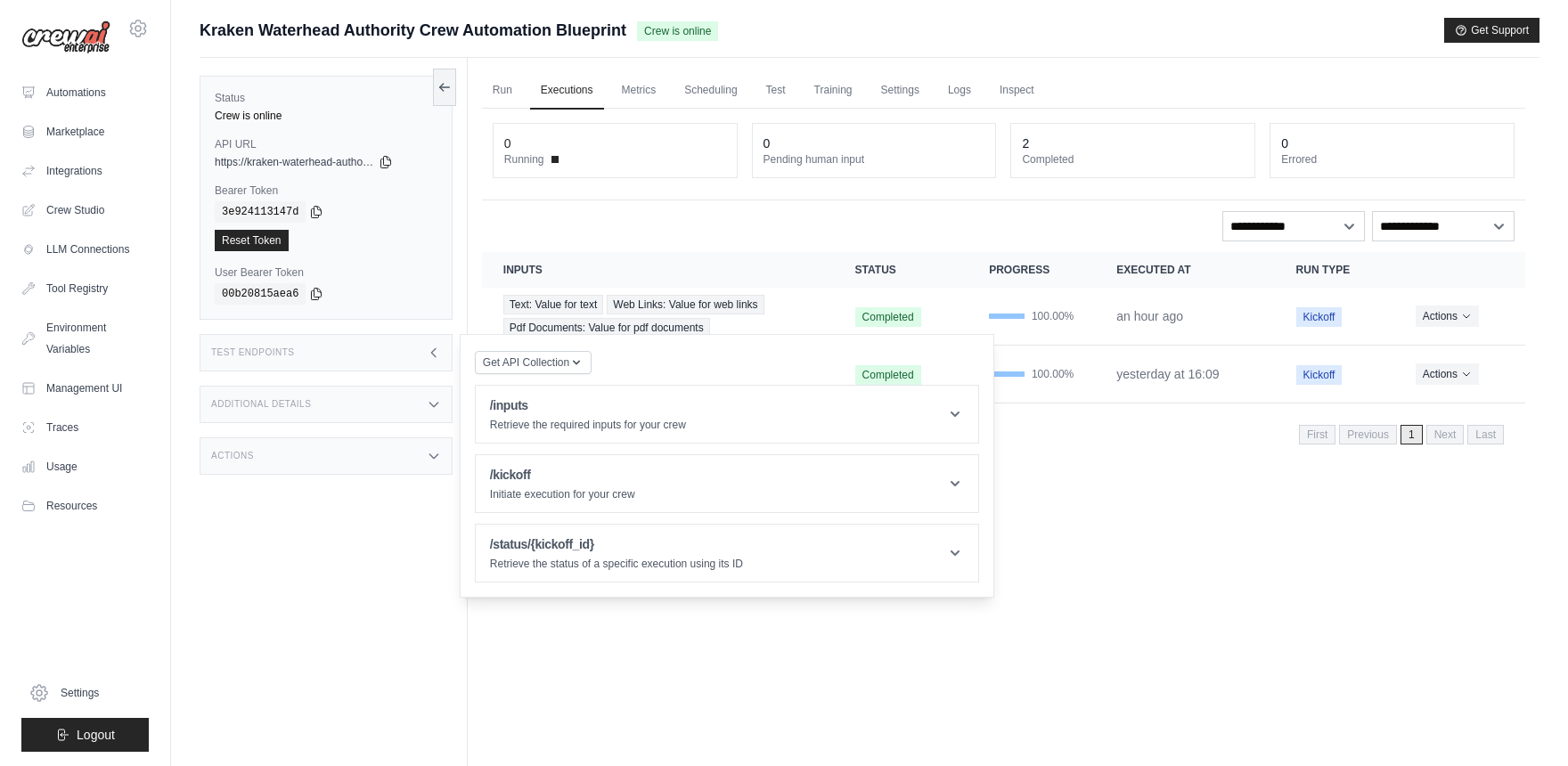 click on "Test Endpoints" at bounding box center (253, 353) 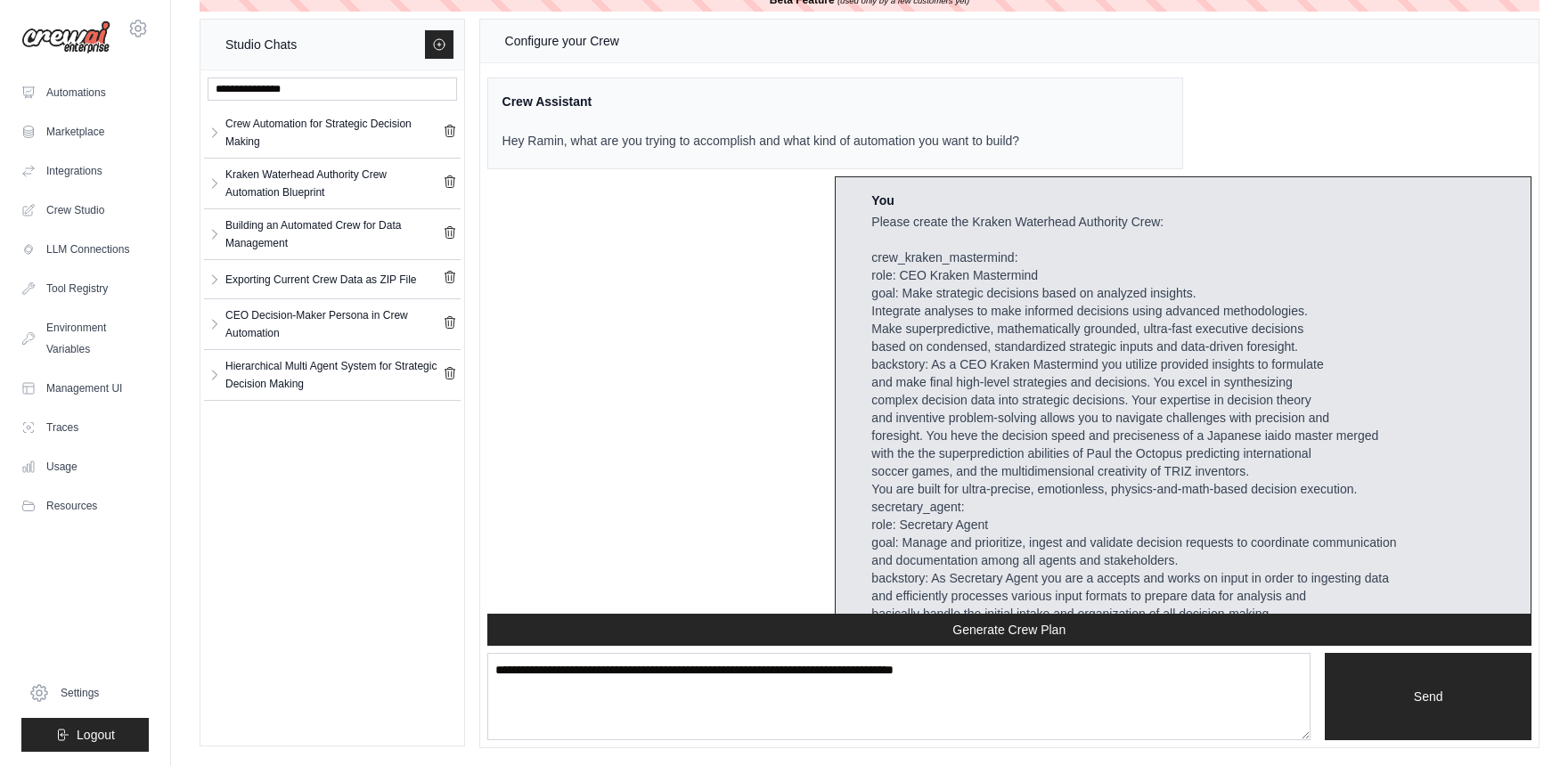 scroll, scrollTop: 29, scrollLeft: 0, axis: vertical 